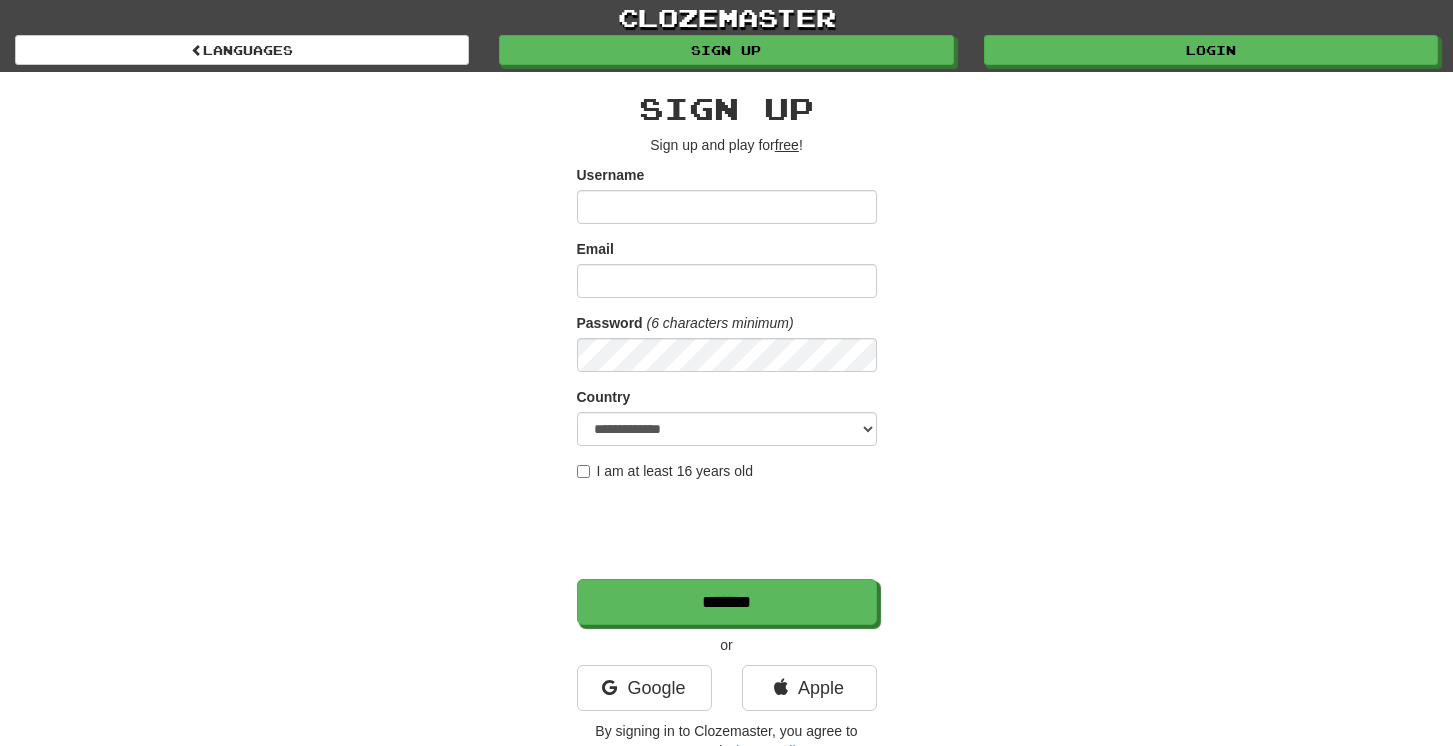 scroll, scrollTop: 0, scrollLeft: 0, axis: both 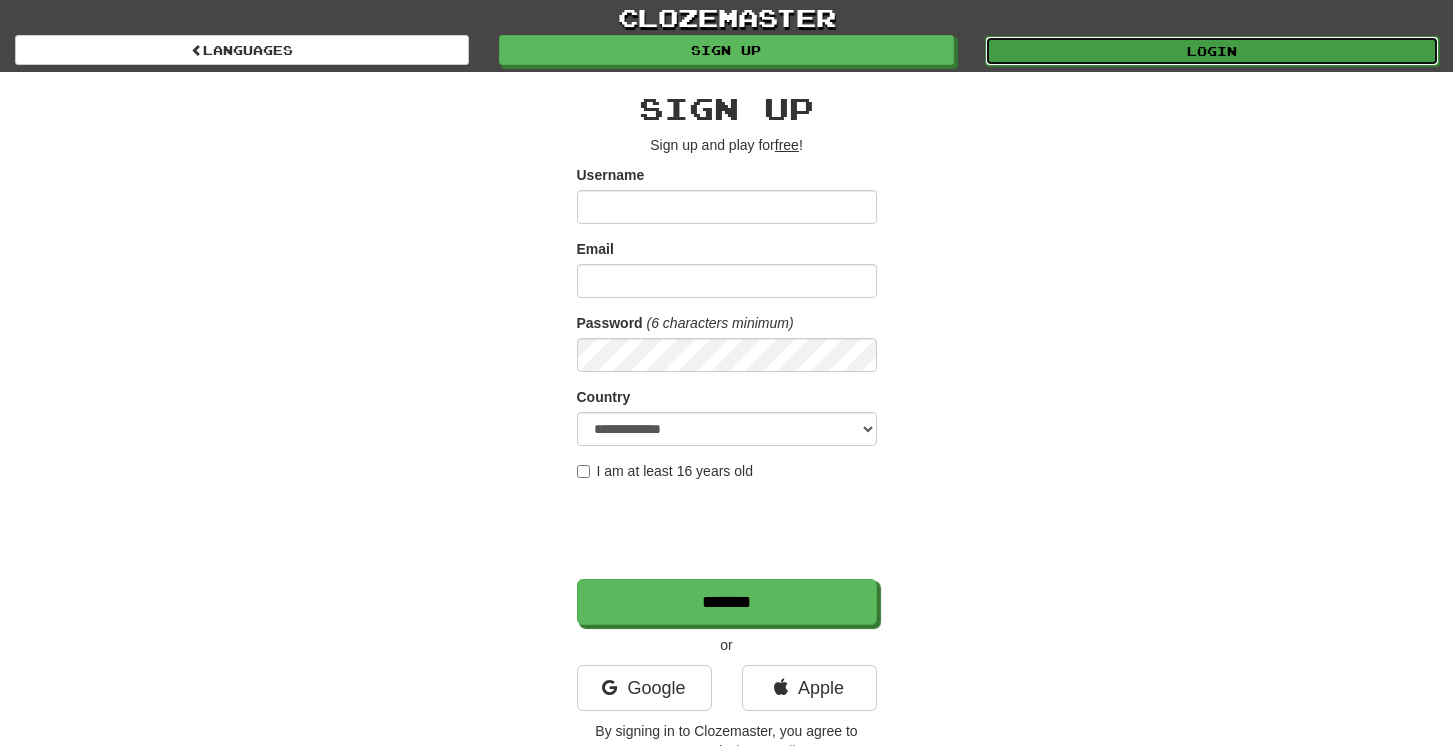 click on "Login" at bounding box center (1212, 51) 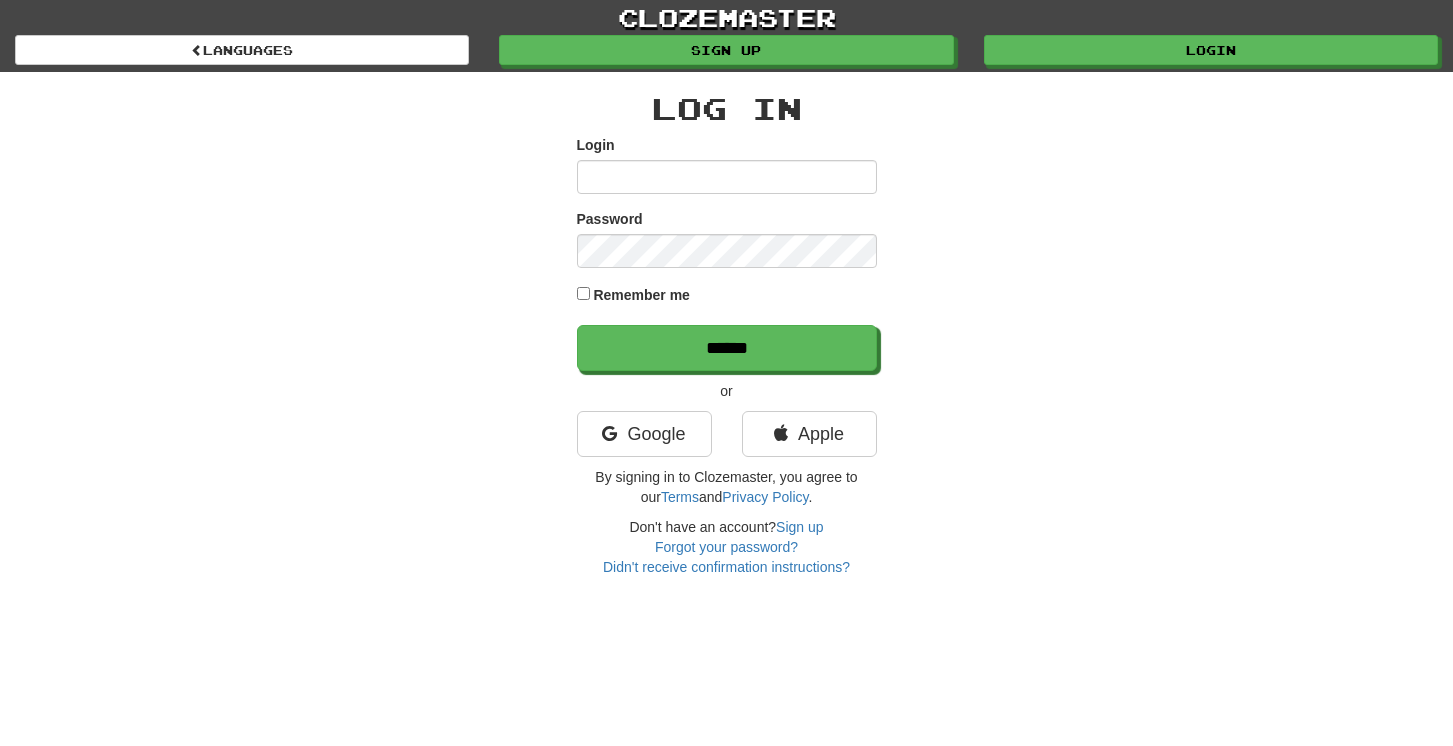 scroll, scrollTop: 0, scrollLeft: 0, axis: both 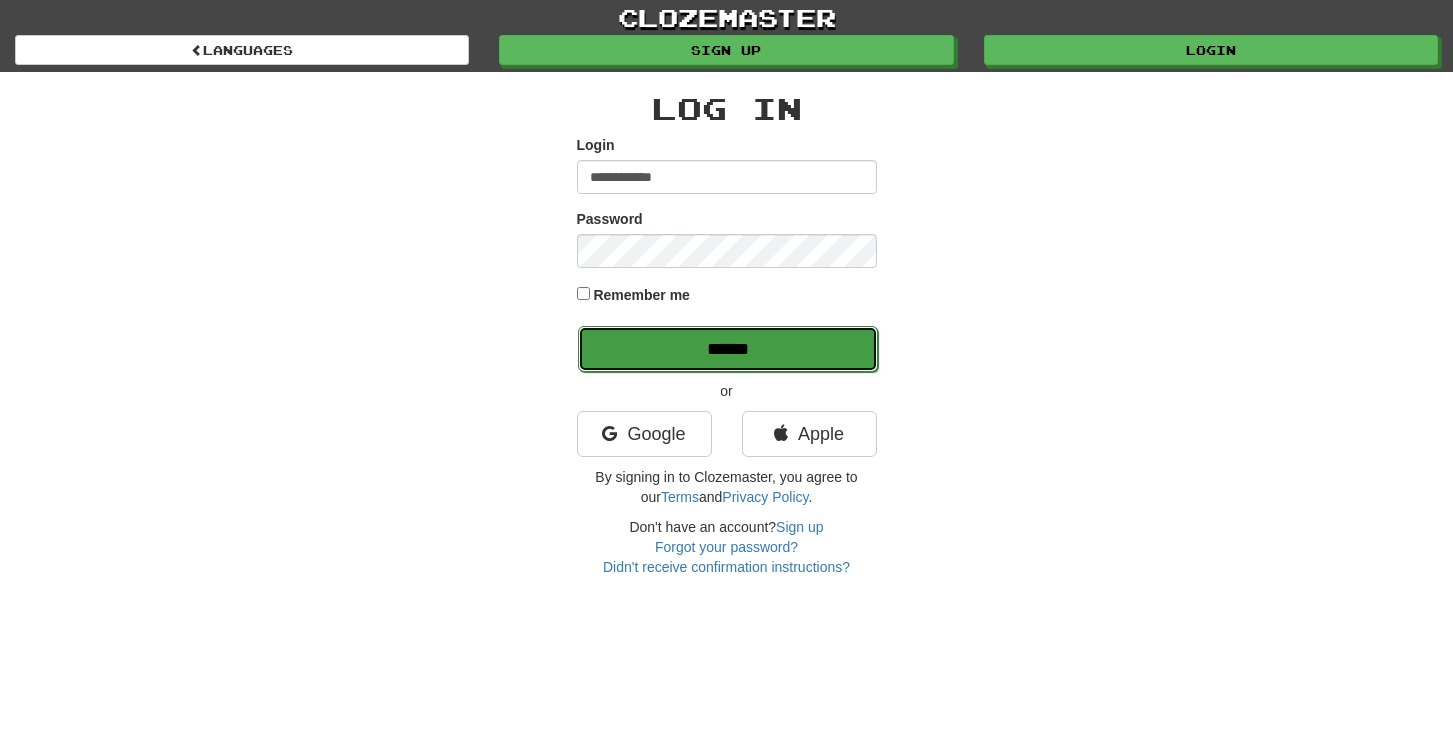click on "******" at bounding box center (728, 349) 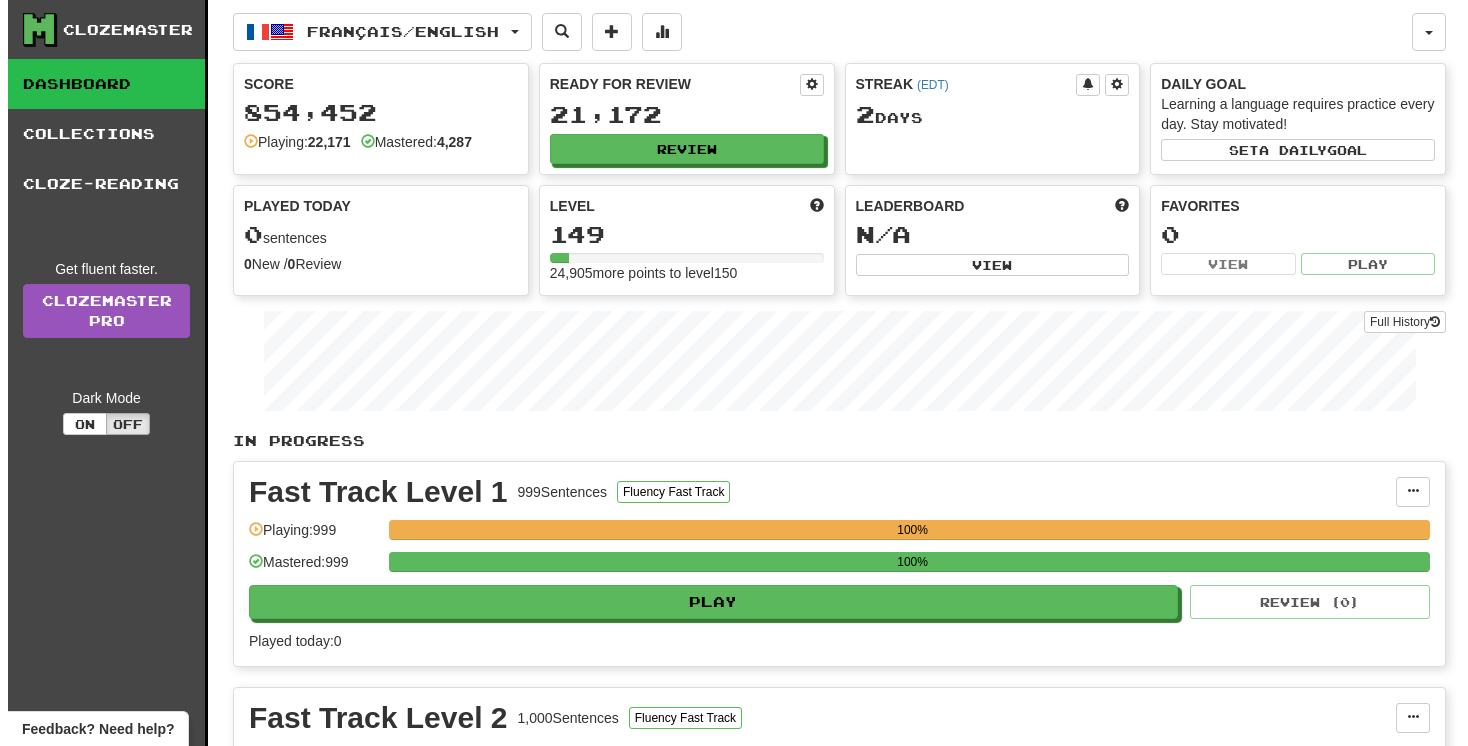 scroll, scrollTop: 0, scrollLeft: 0, axis: both 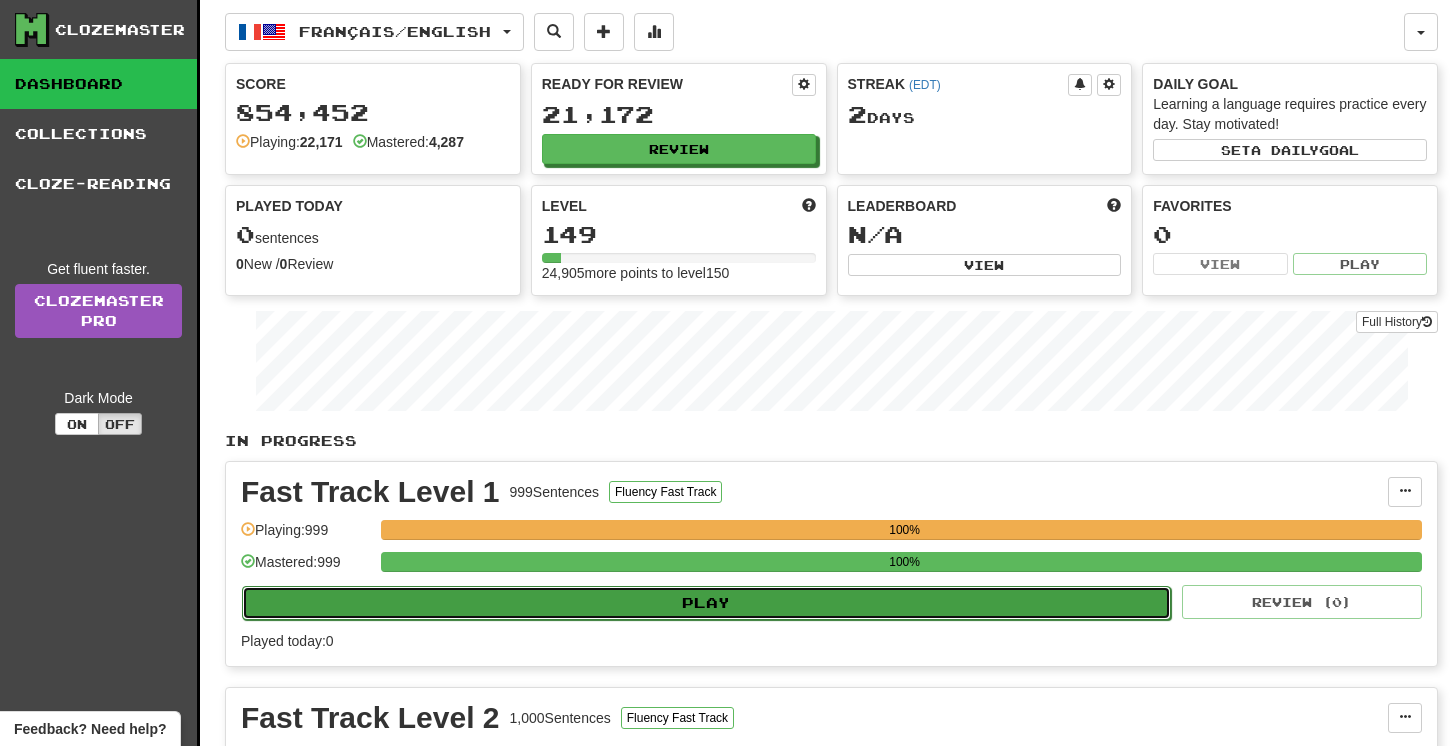 click on "Play" at bounding box center (706, 603) 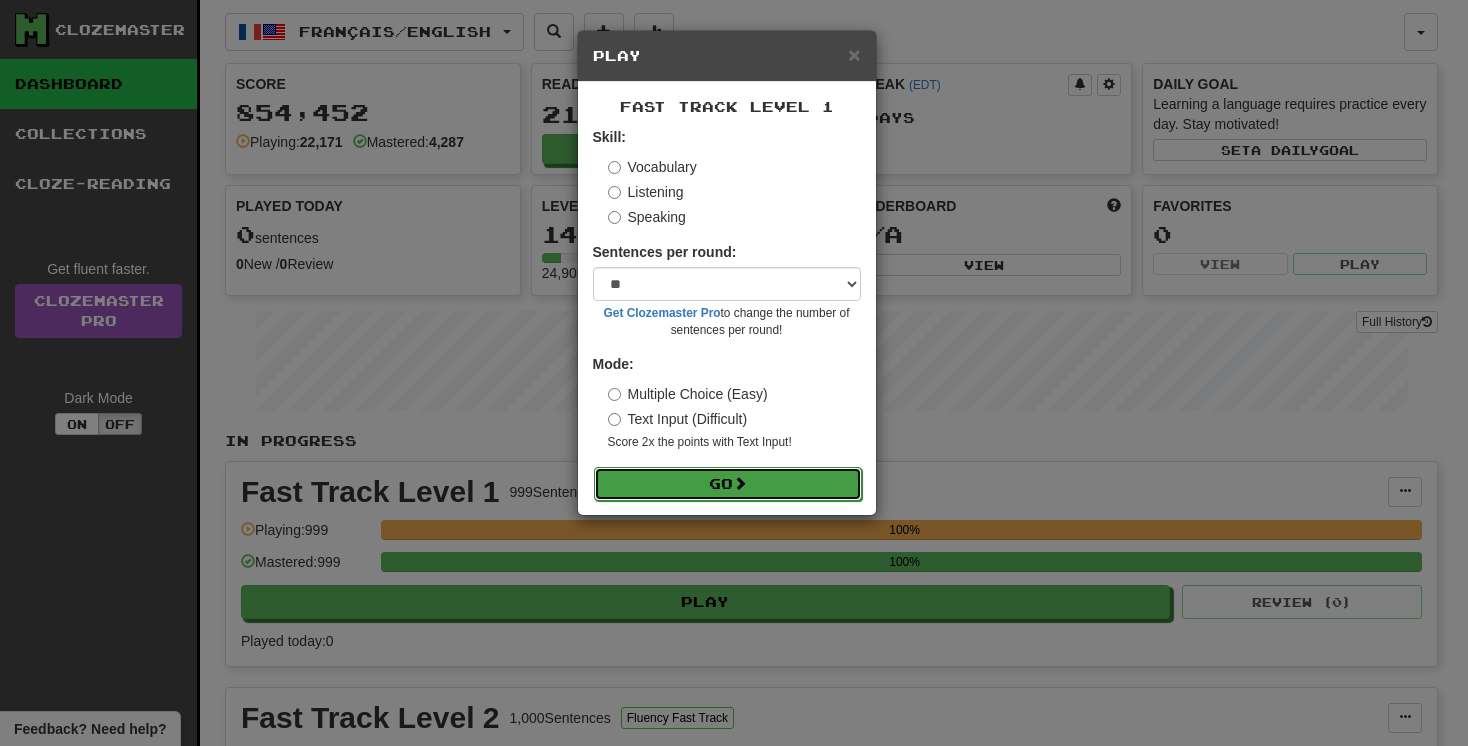 click on "Go" at bounding box center (728, 484) 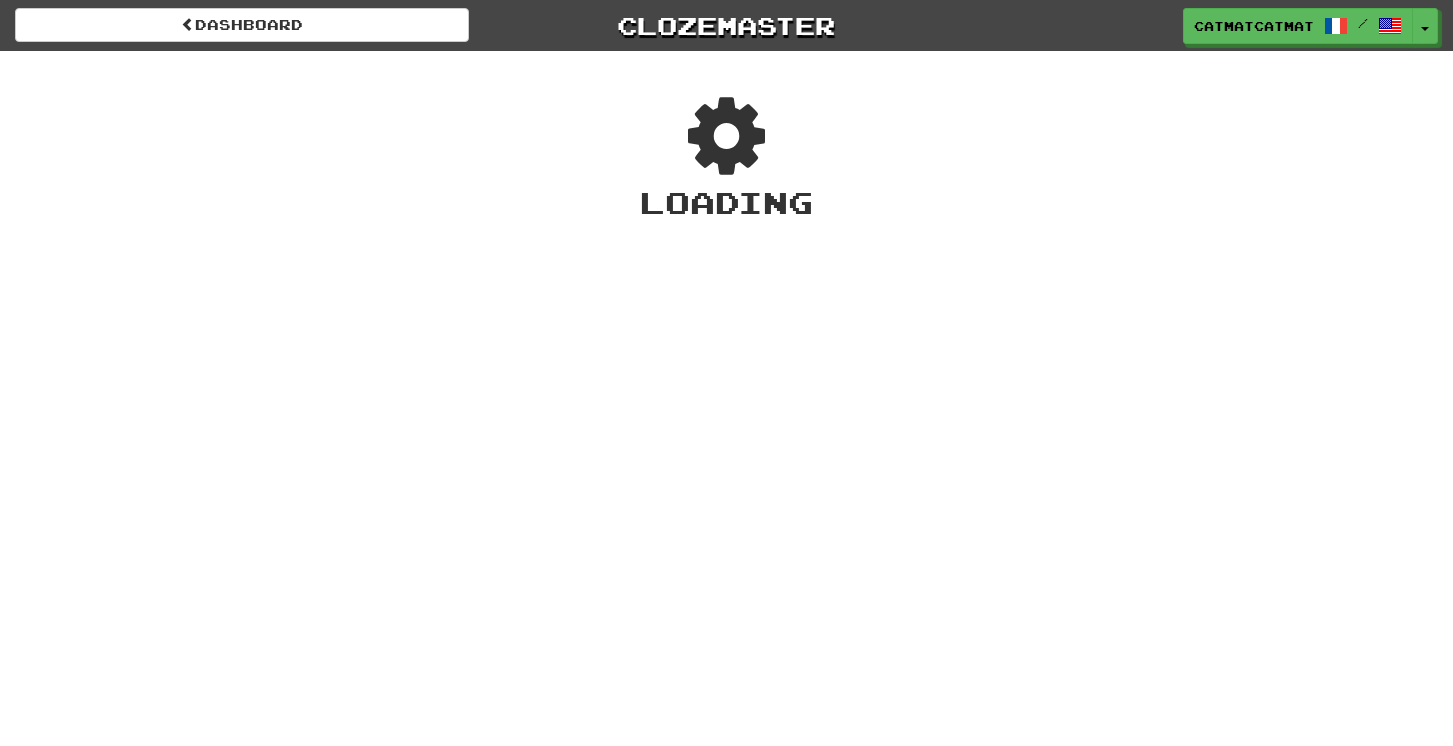 scroll, scrollTop: 0, scrollLeft: 0, axis: both 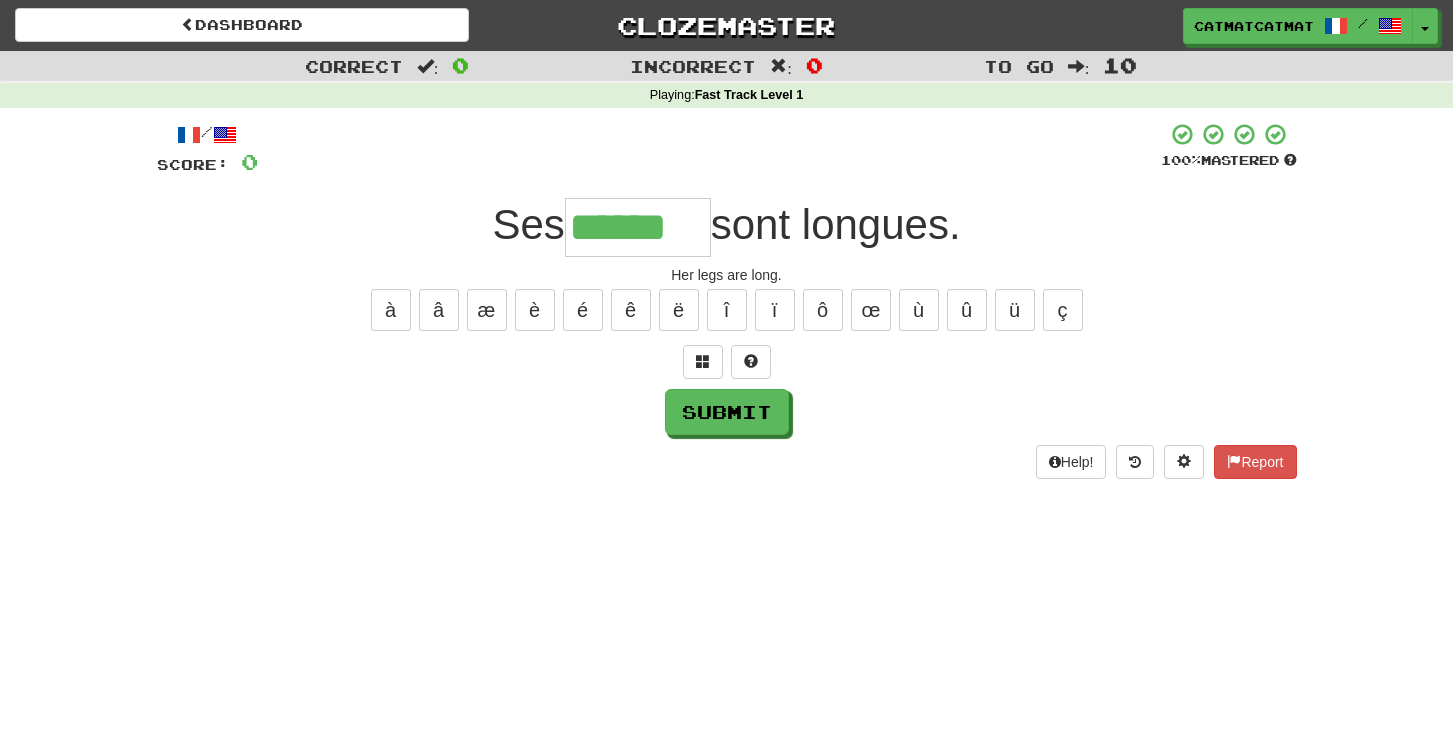 type on "******" 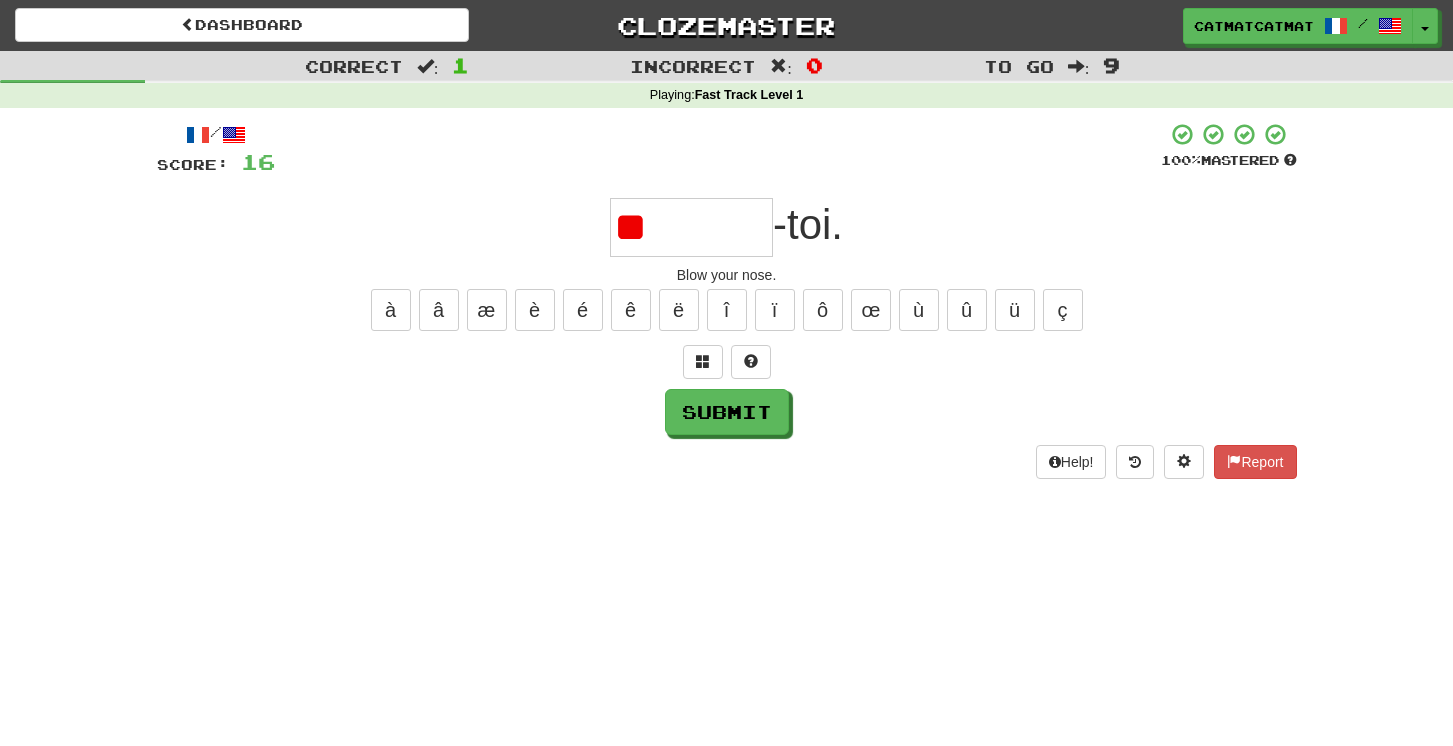 type on "*" 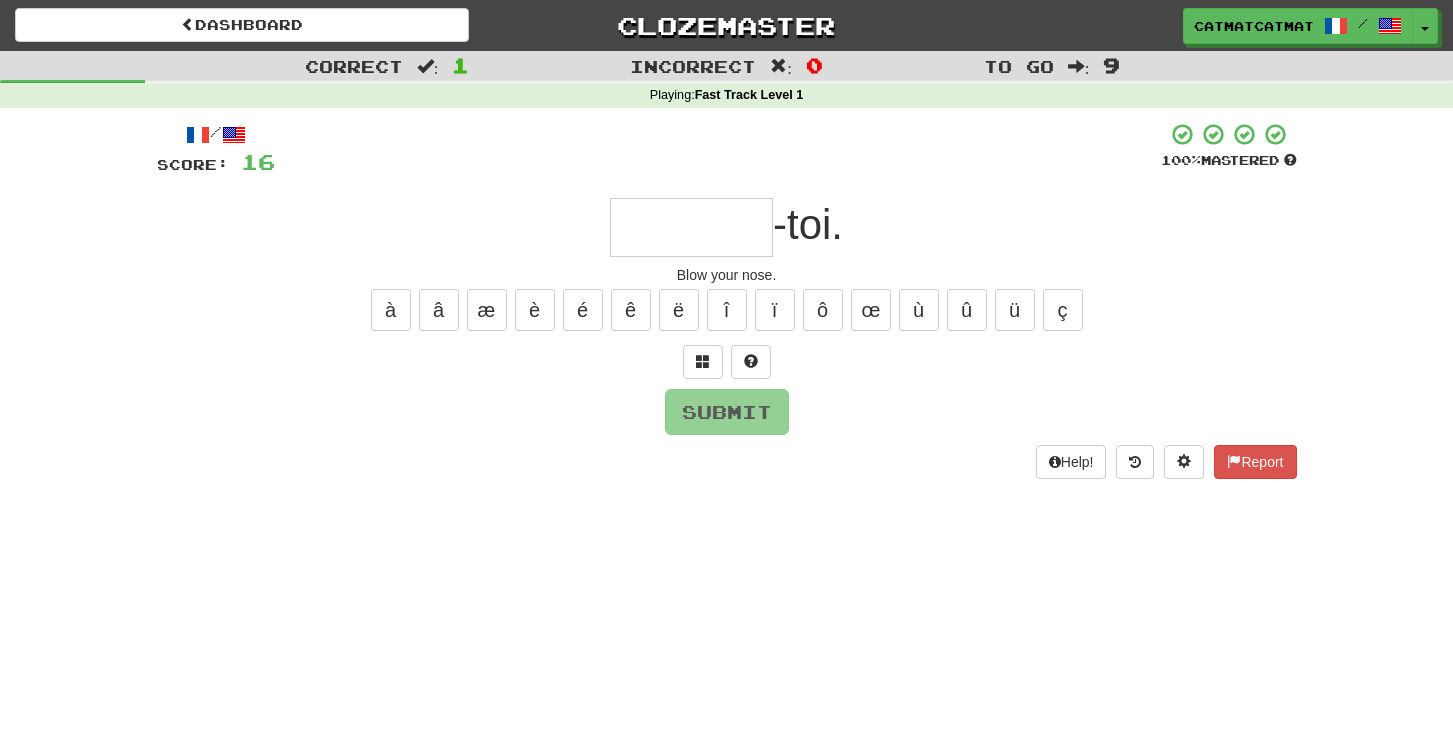 type on "*" 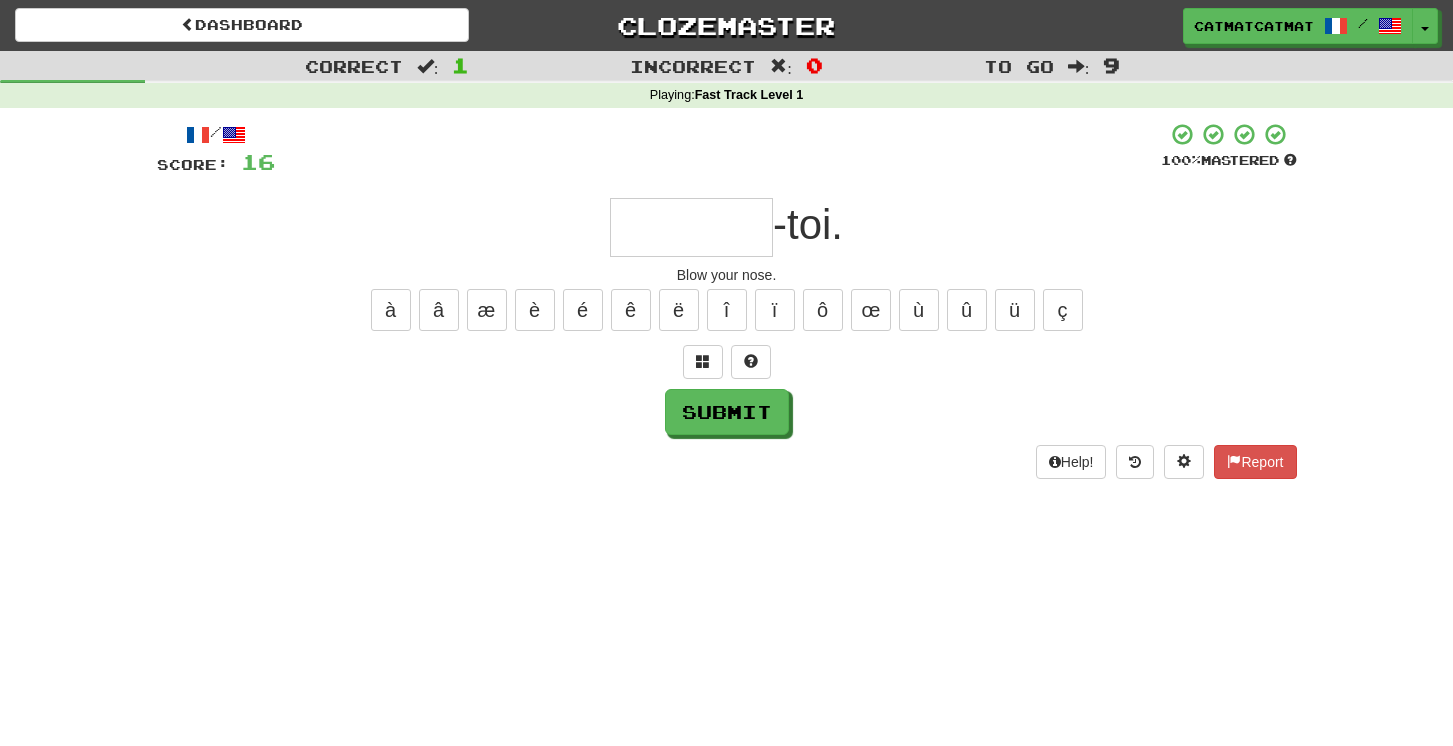 type on "*" 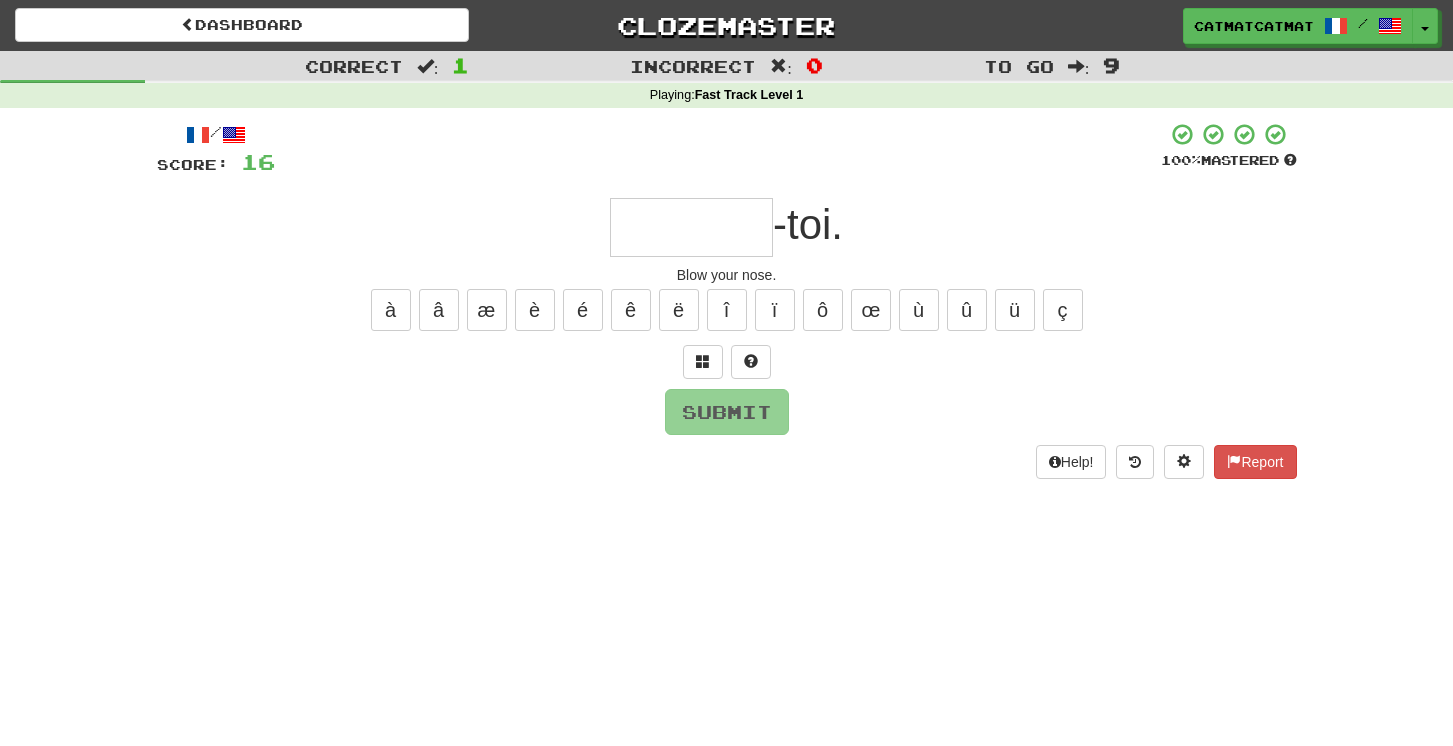 type on "*" 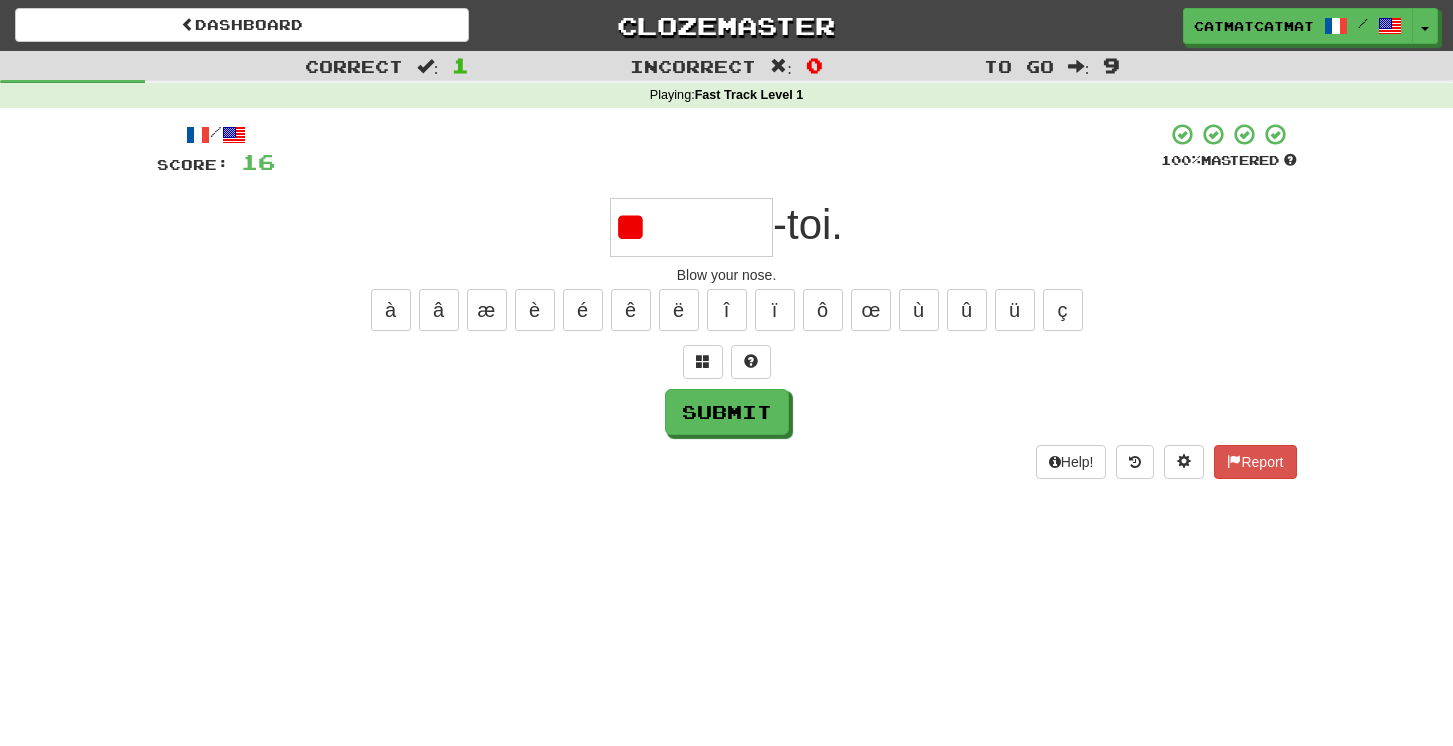 type on "*" 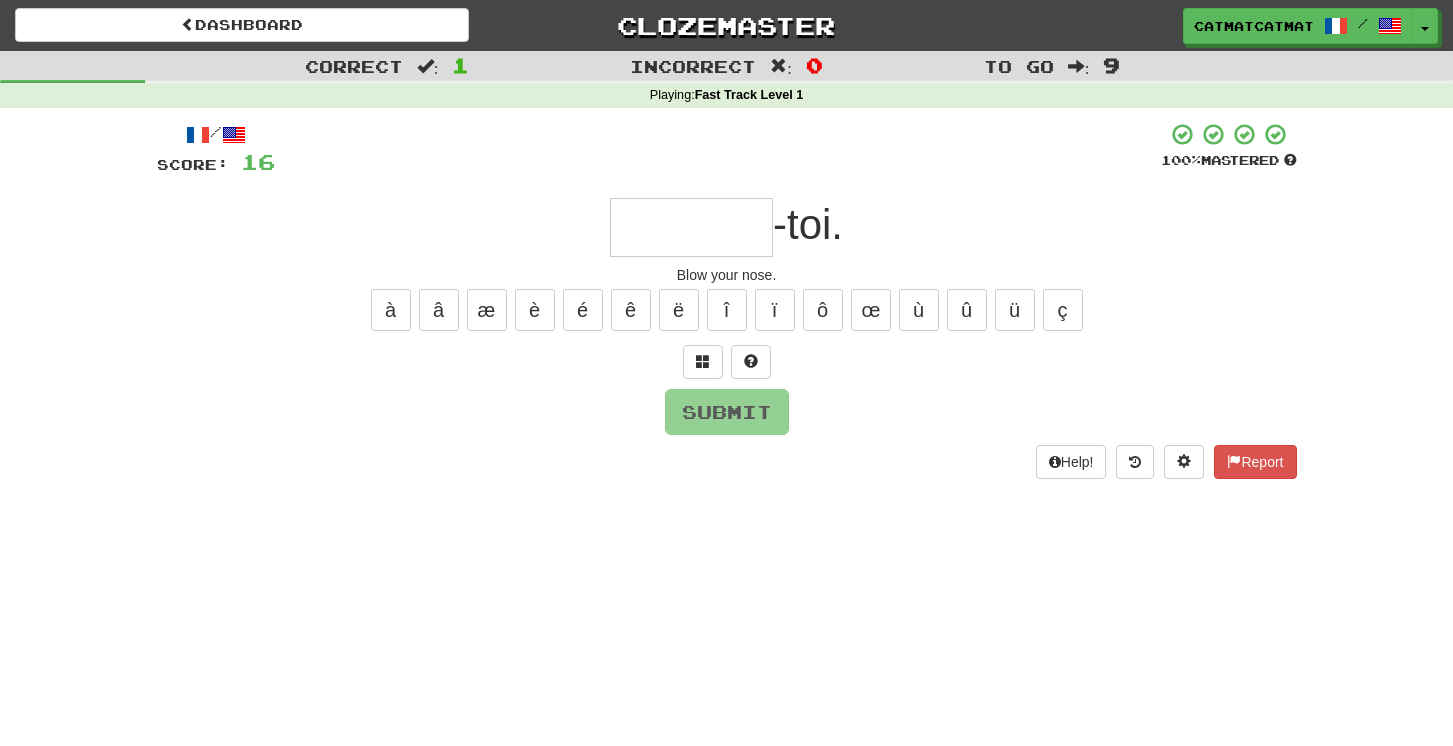 type on "*" 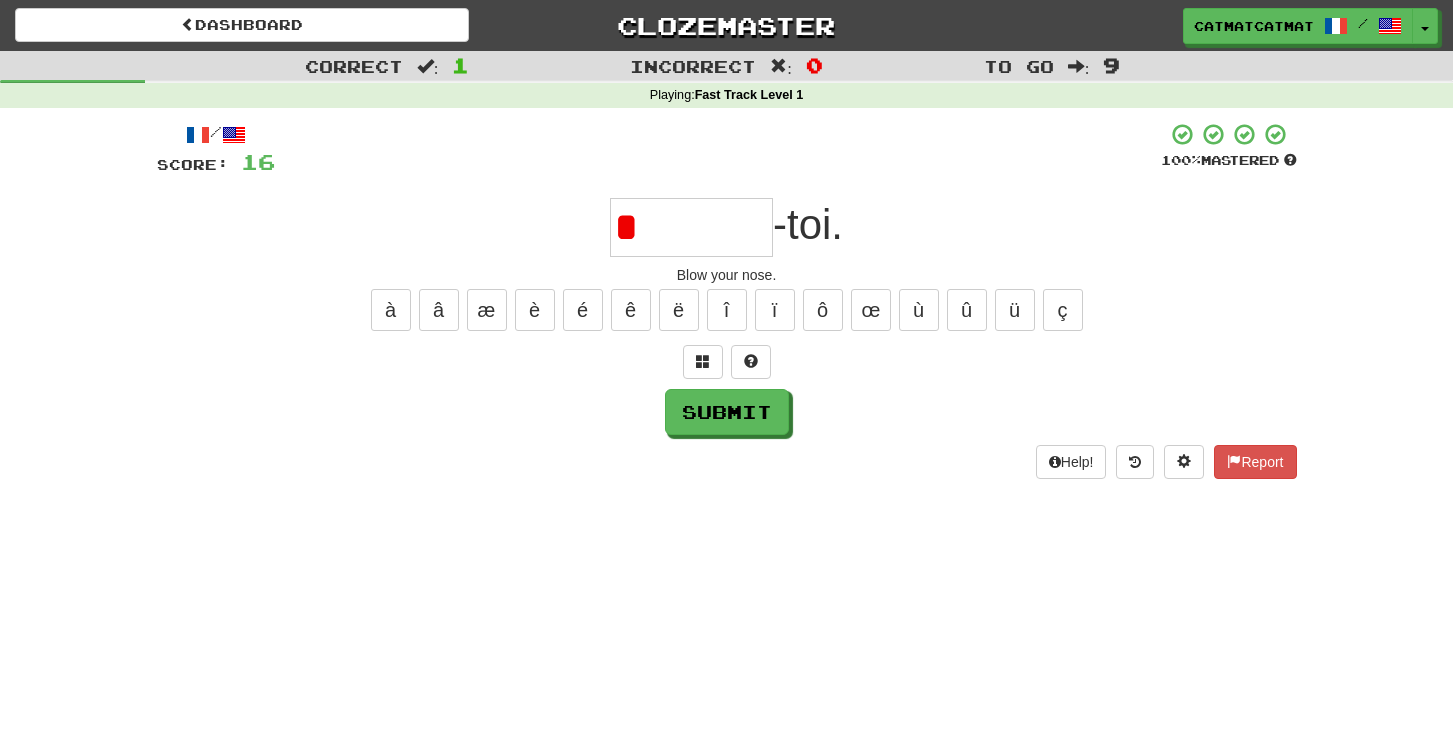 type on "*" 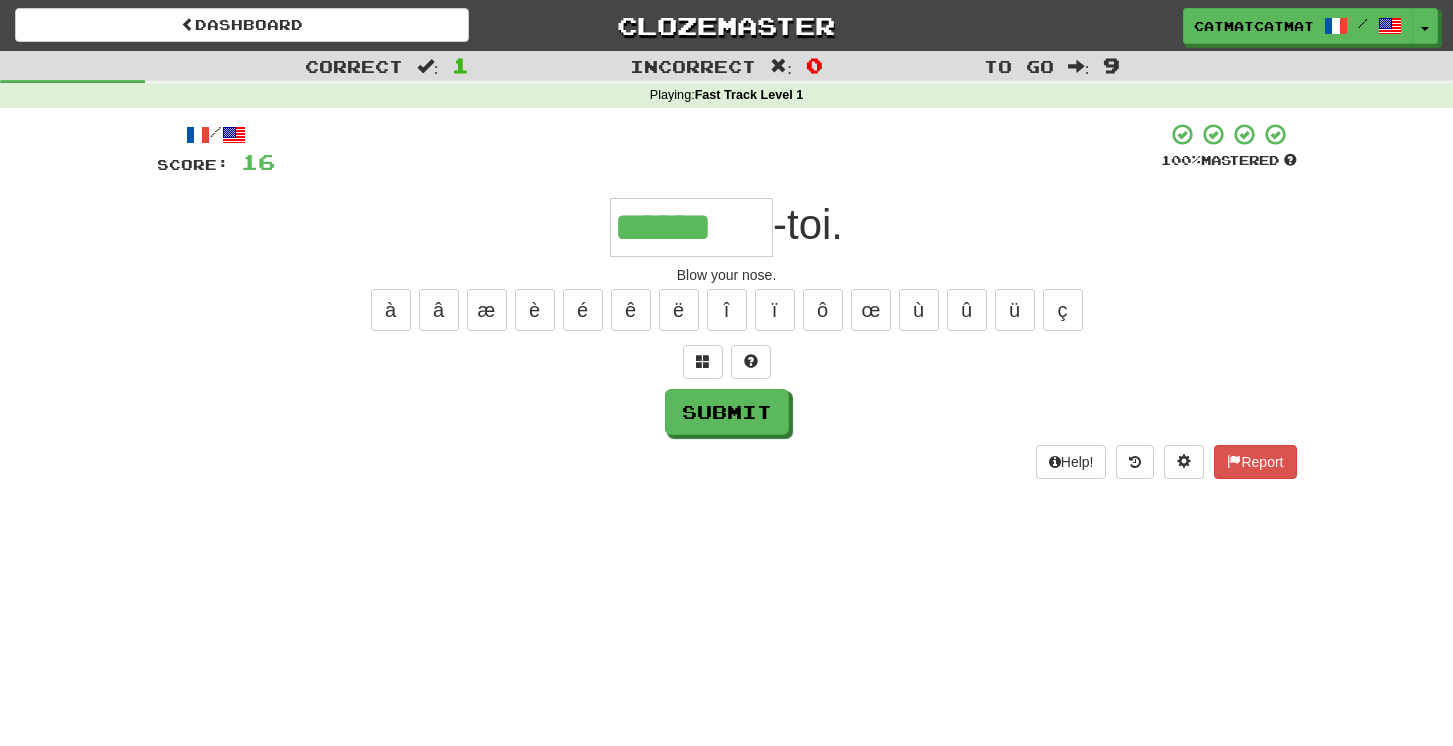 type on "******" 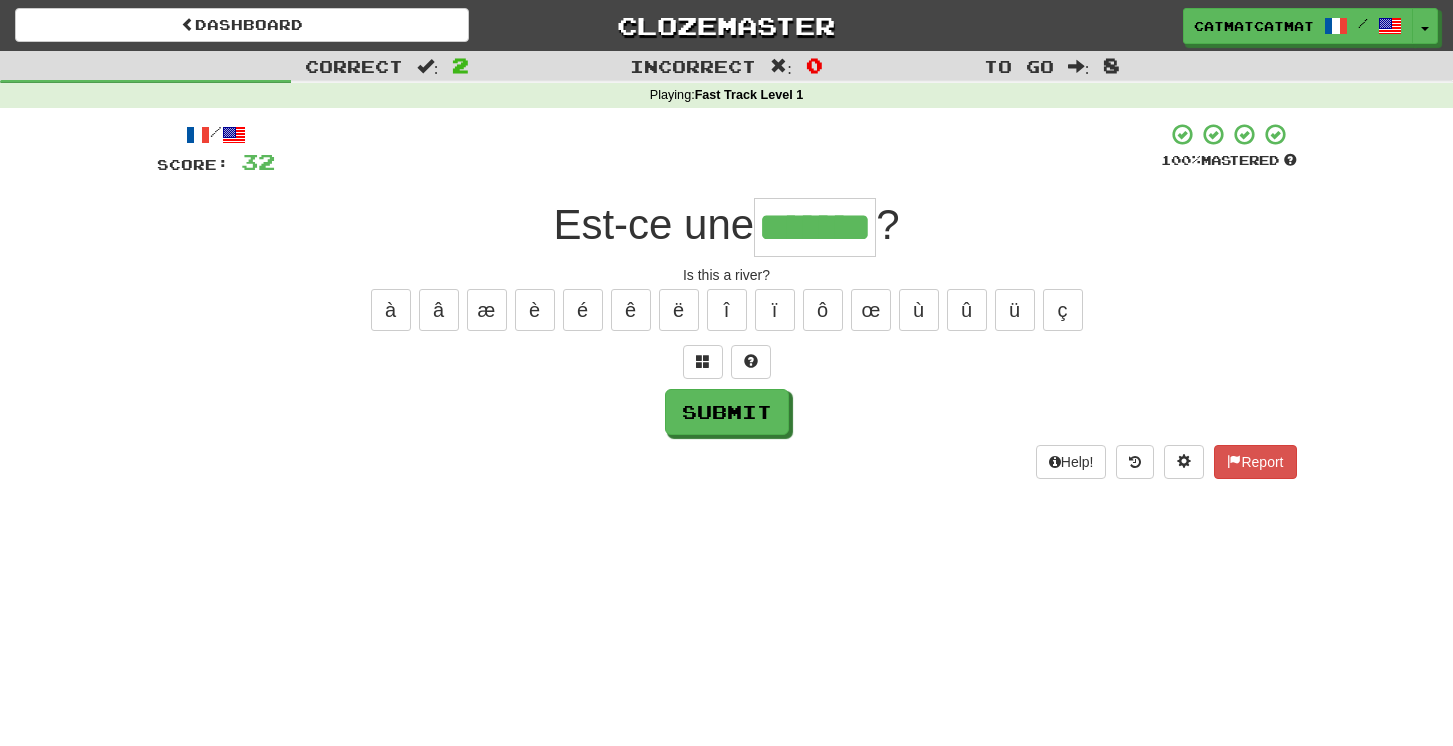 type on "*******" 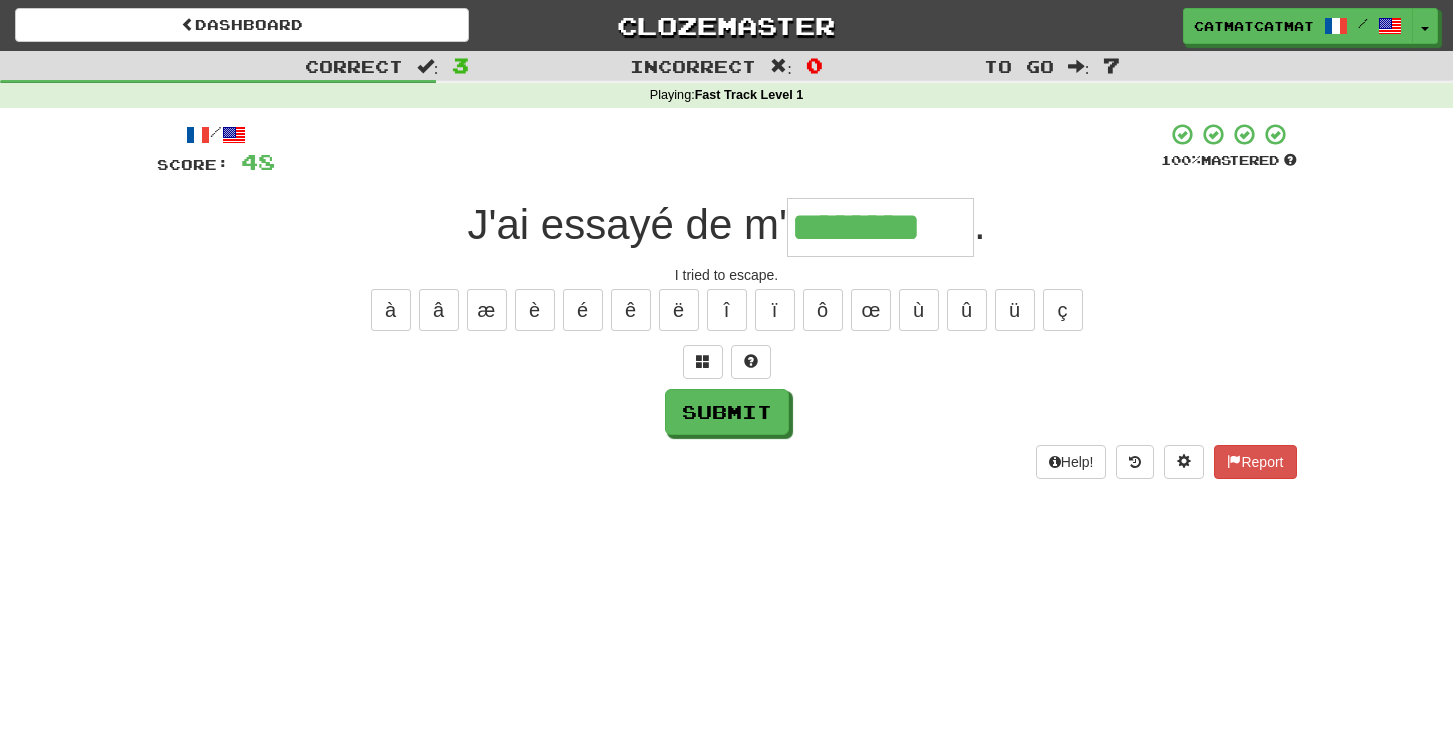 type on "********" 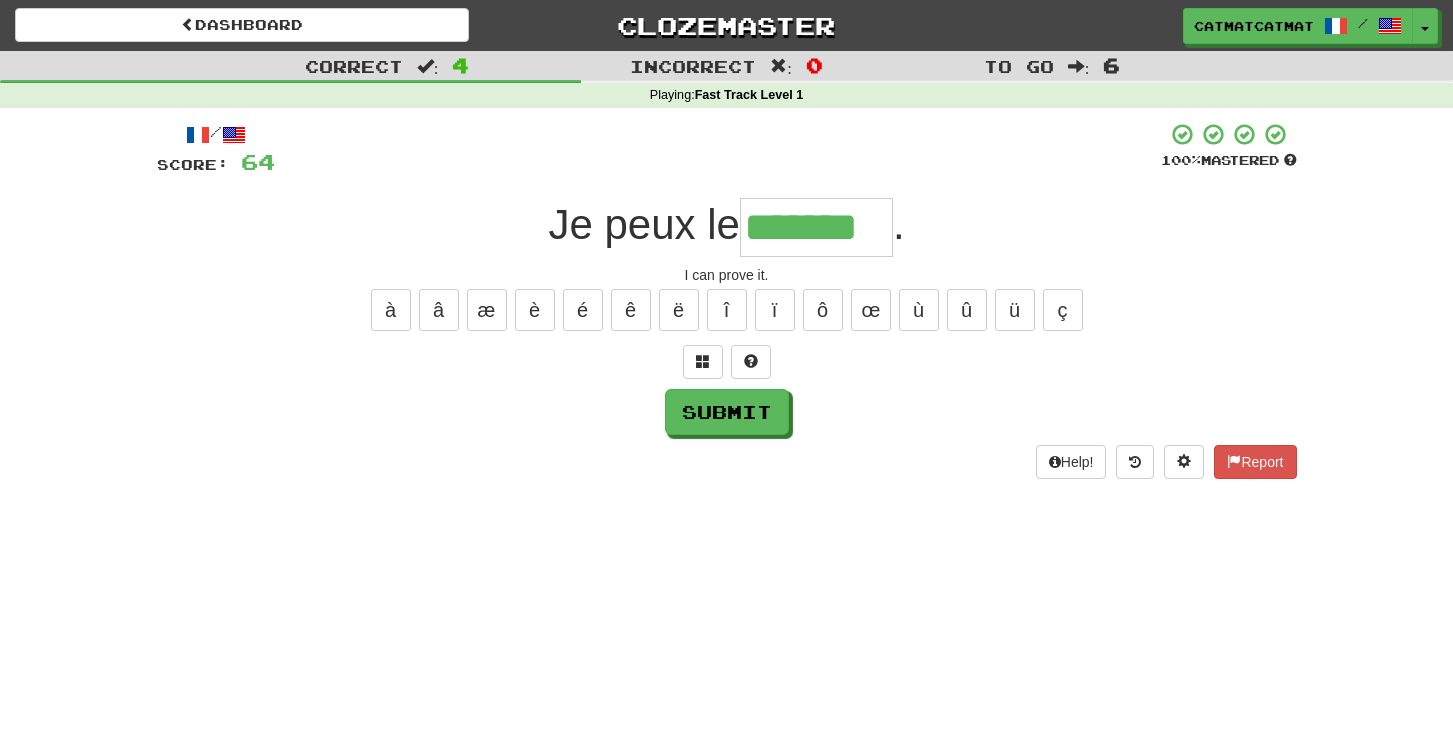 type on "*******" 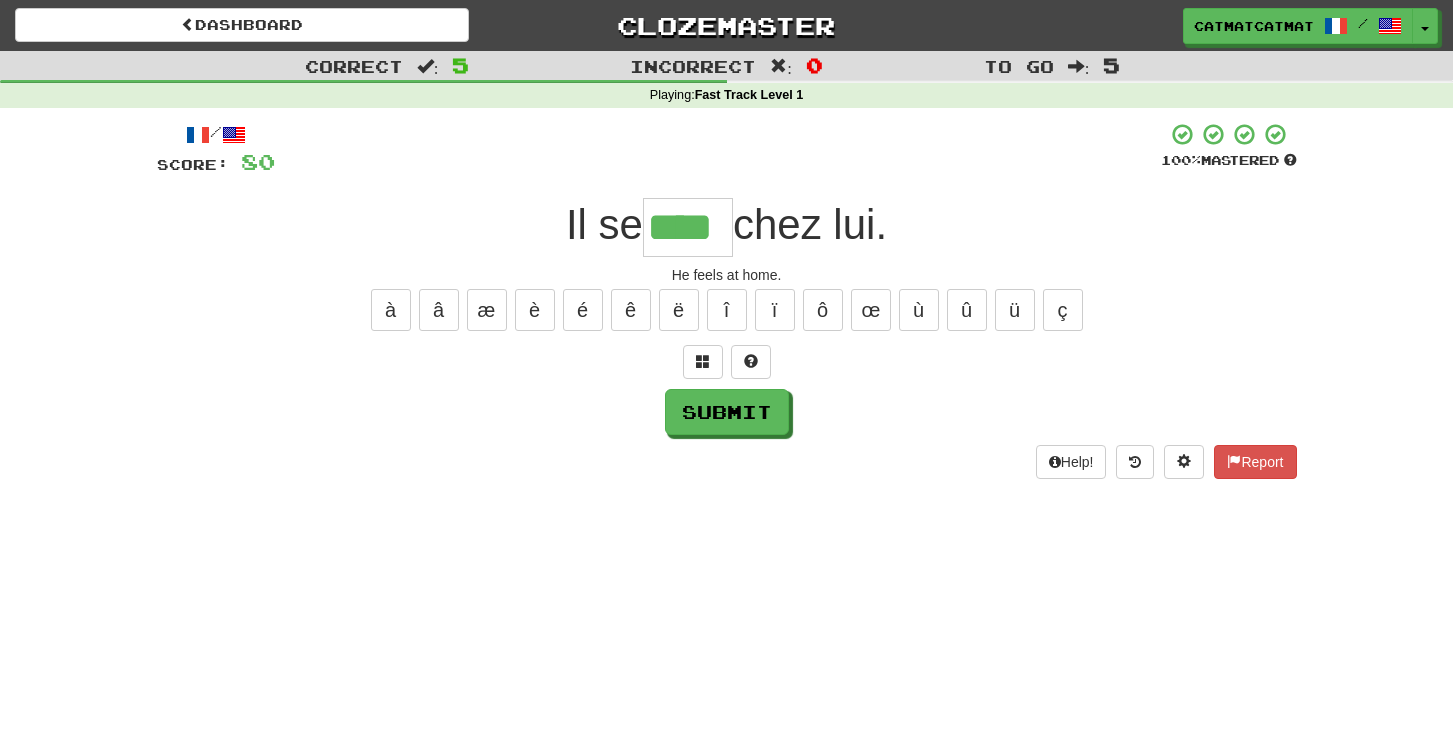 type on "****" 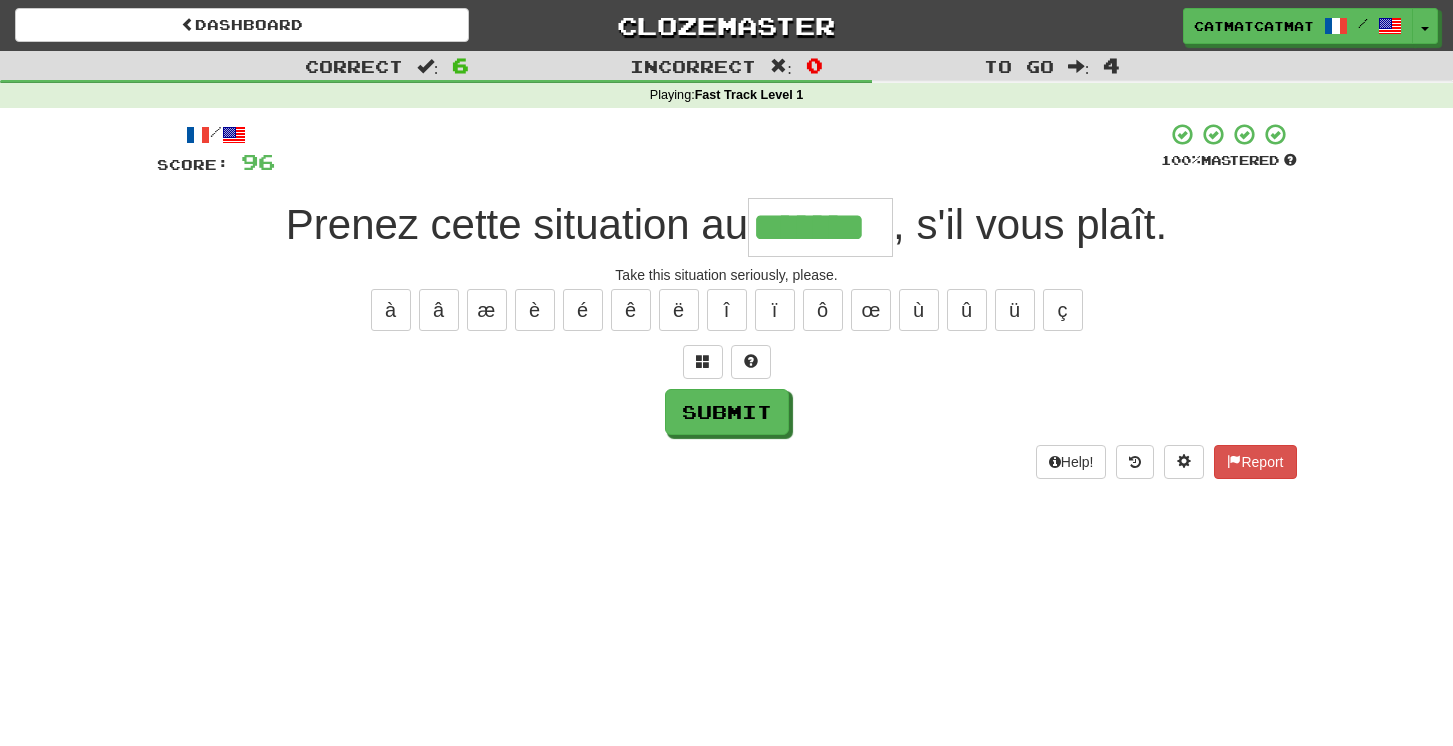 type on "*******" 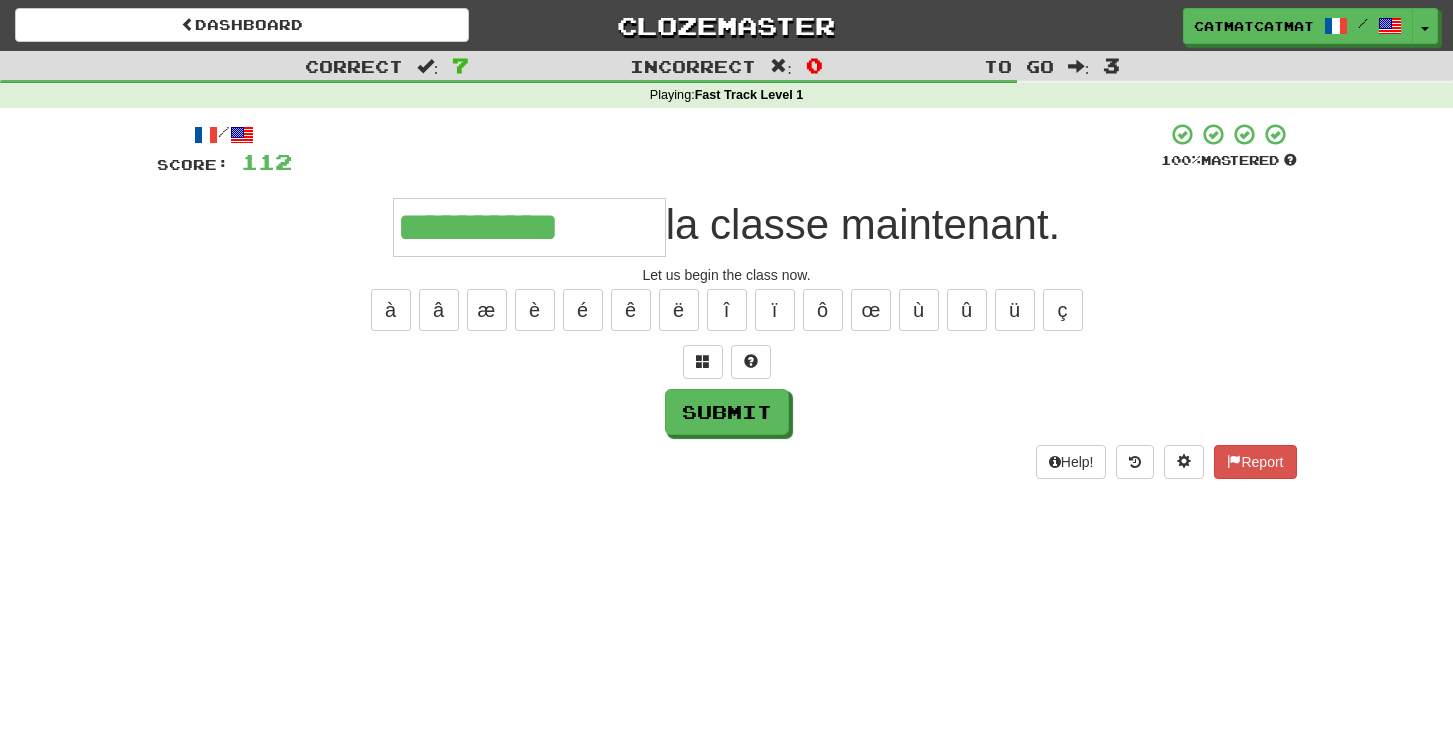 type on "**********" 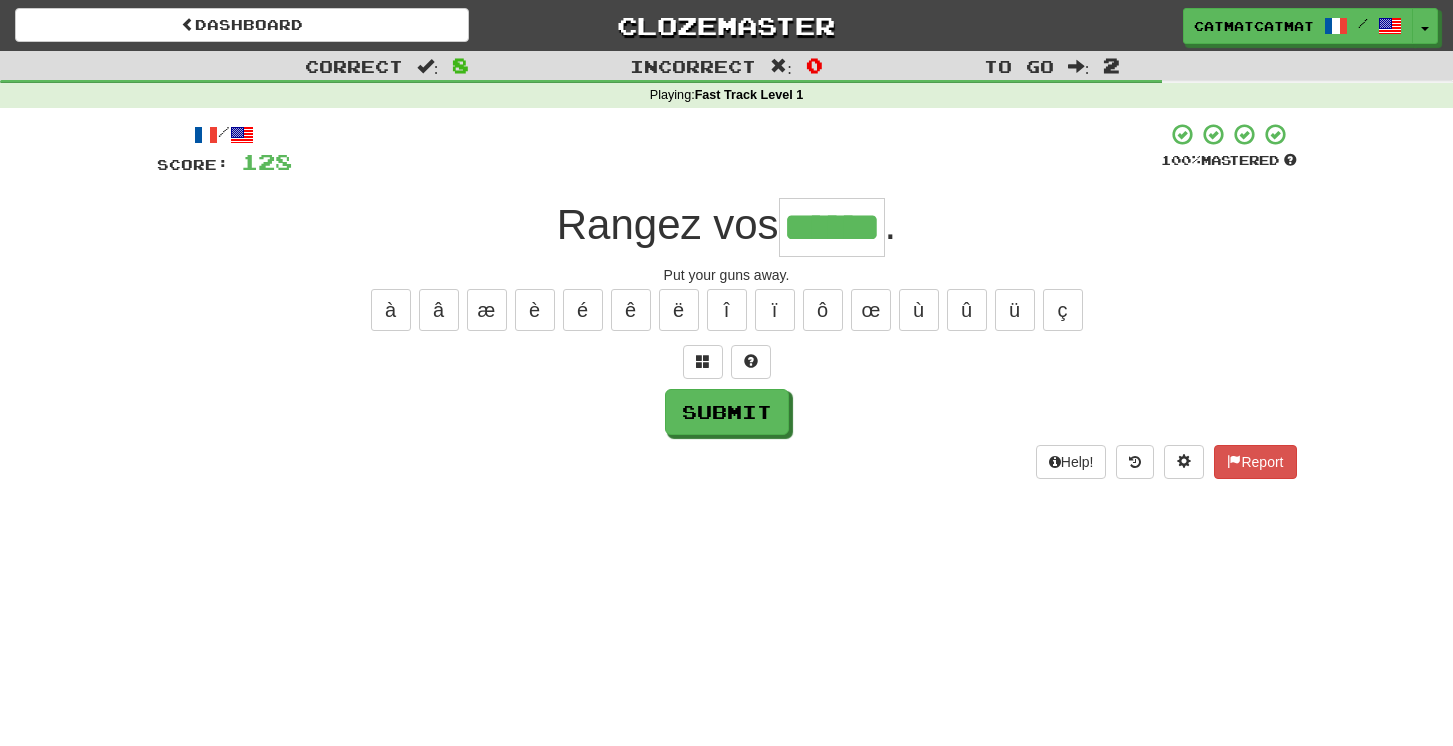 type on "******" 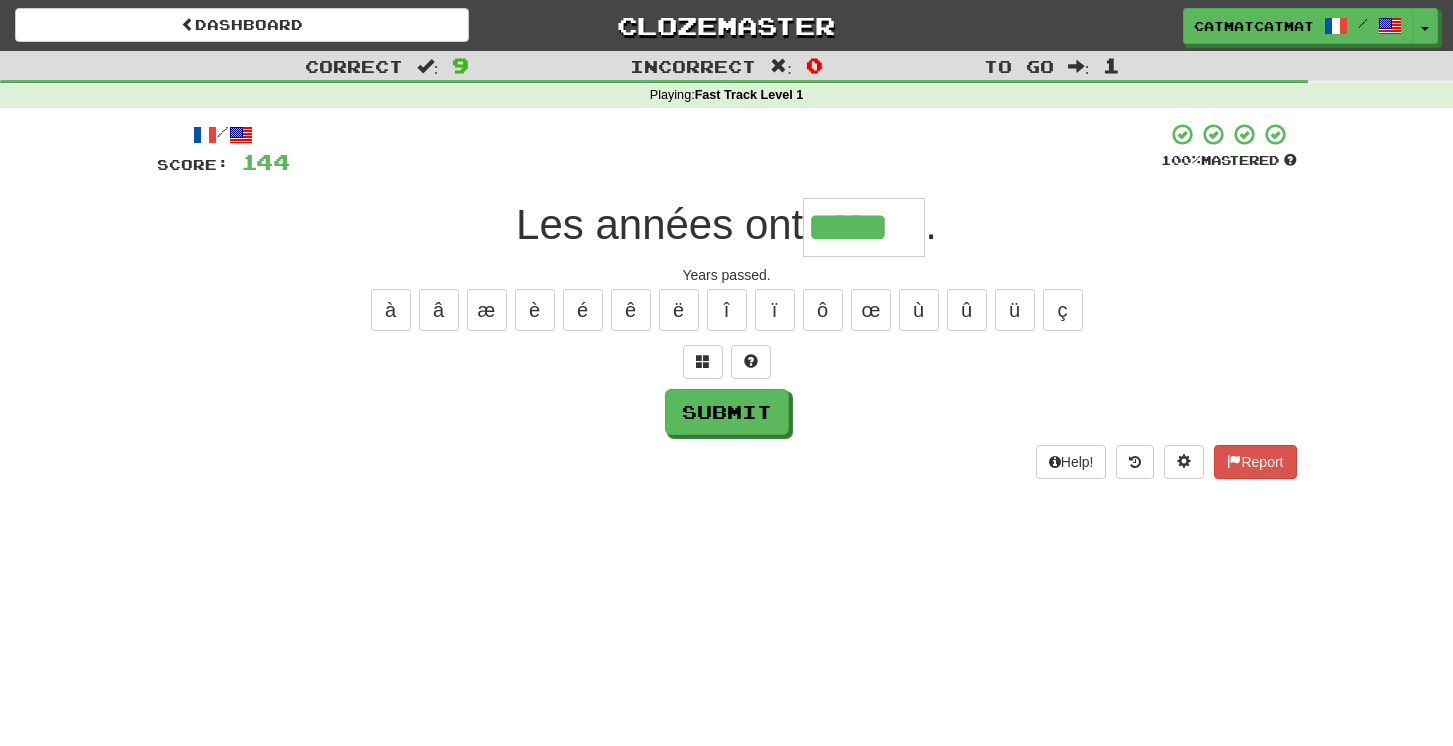 type on "*****" 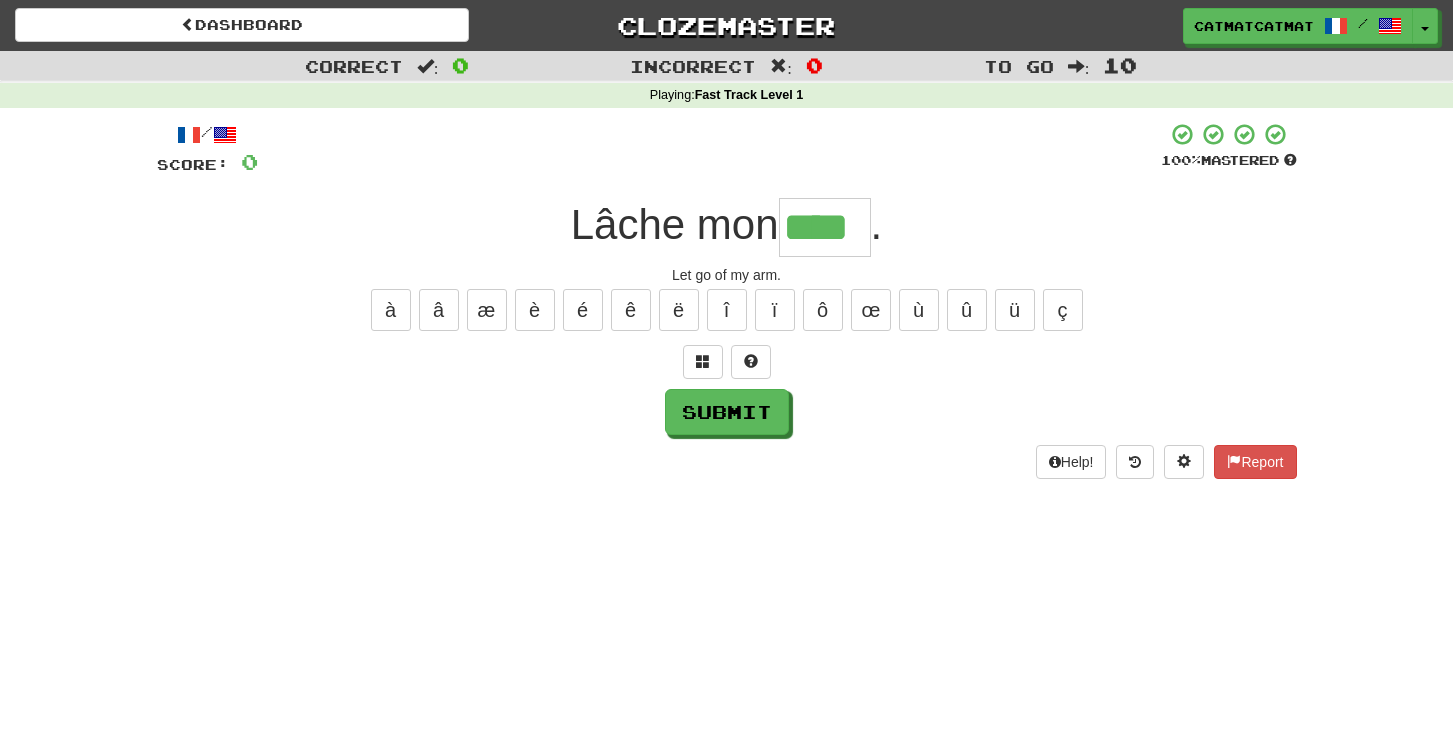 type on "****" 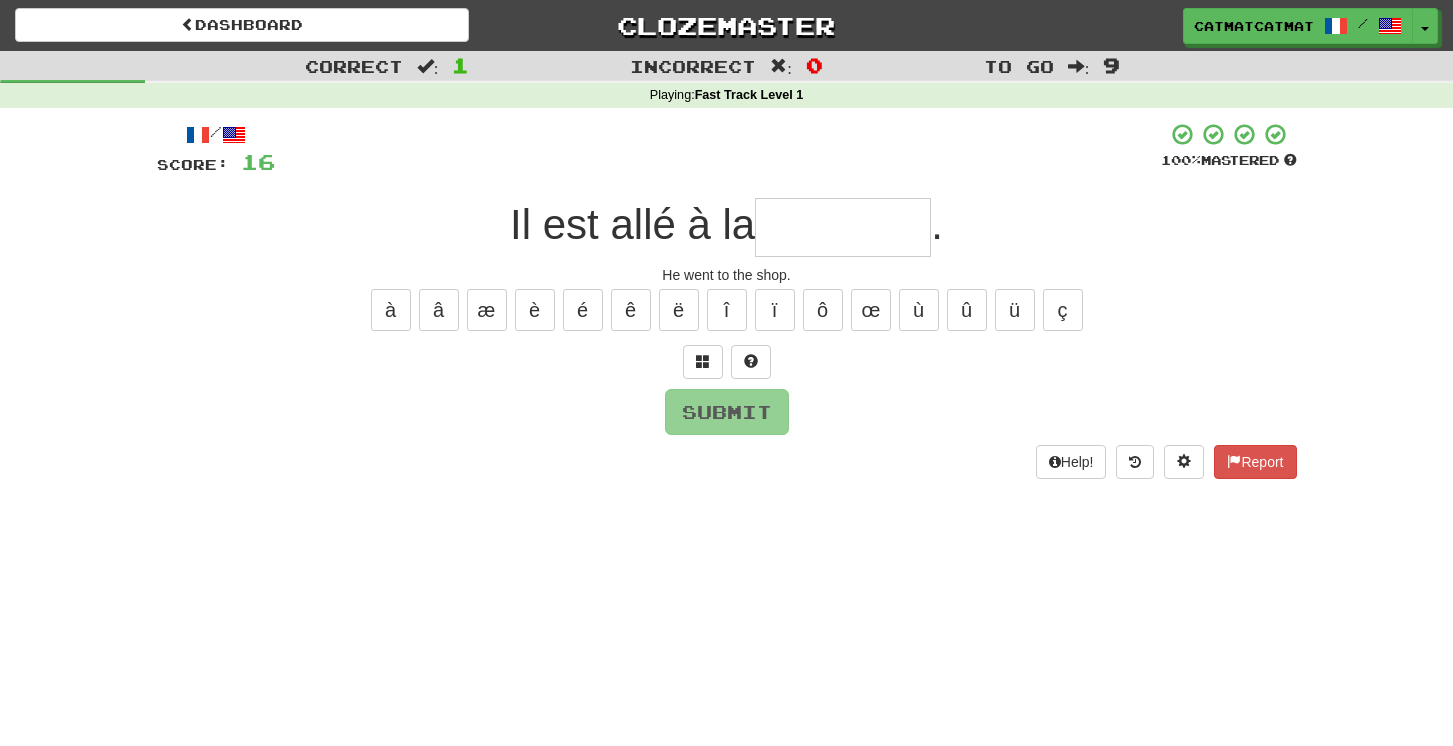 type on "*" 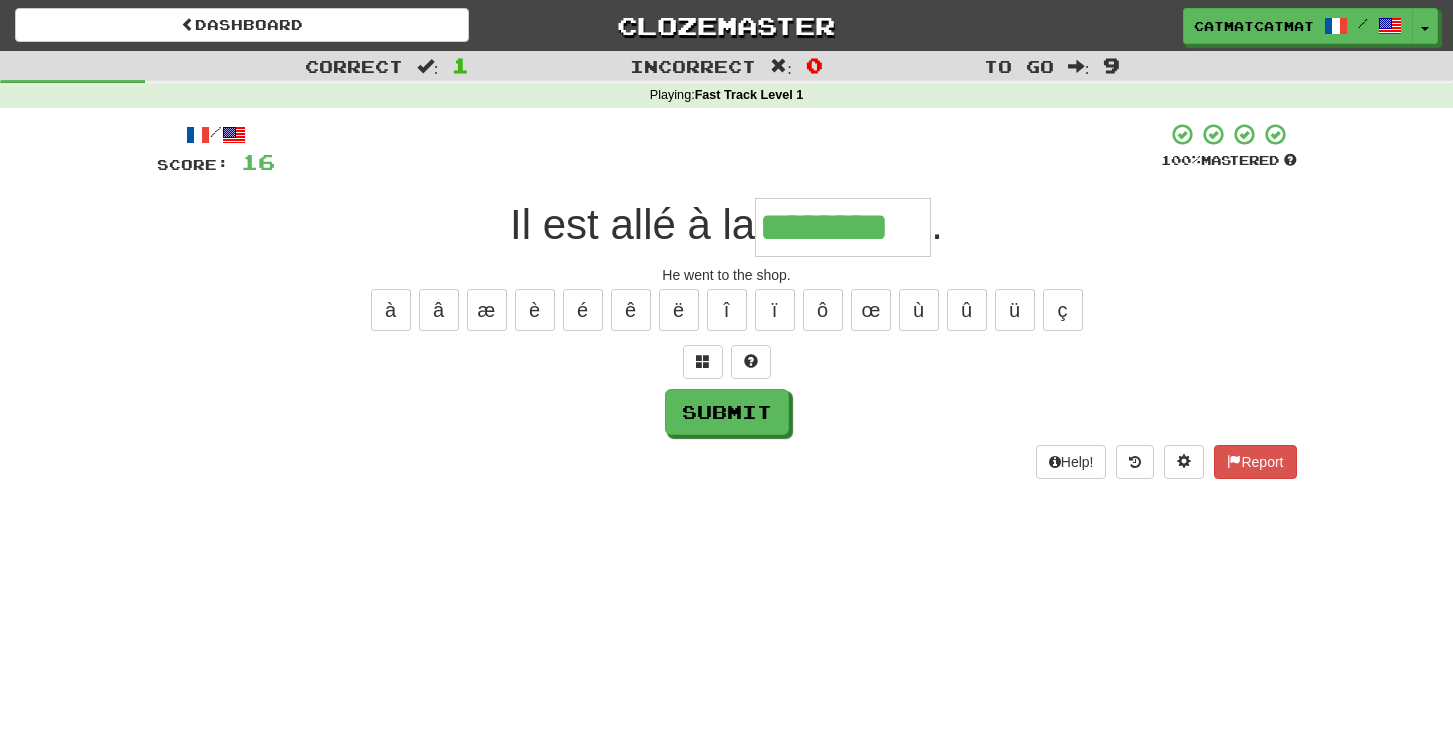 type on "********" 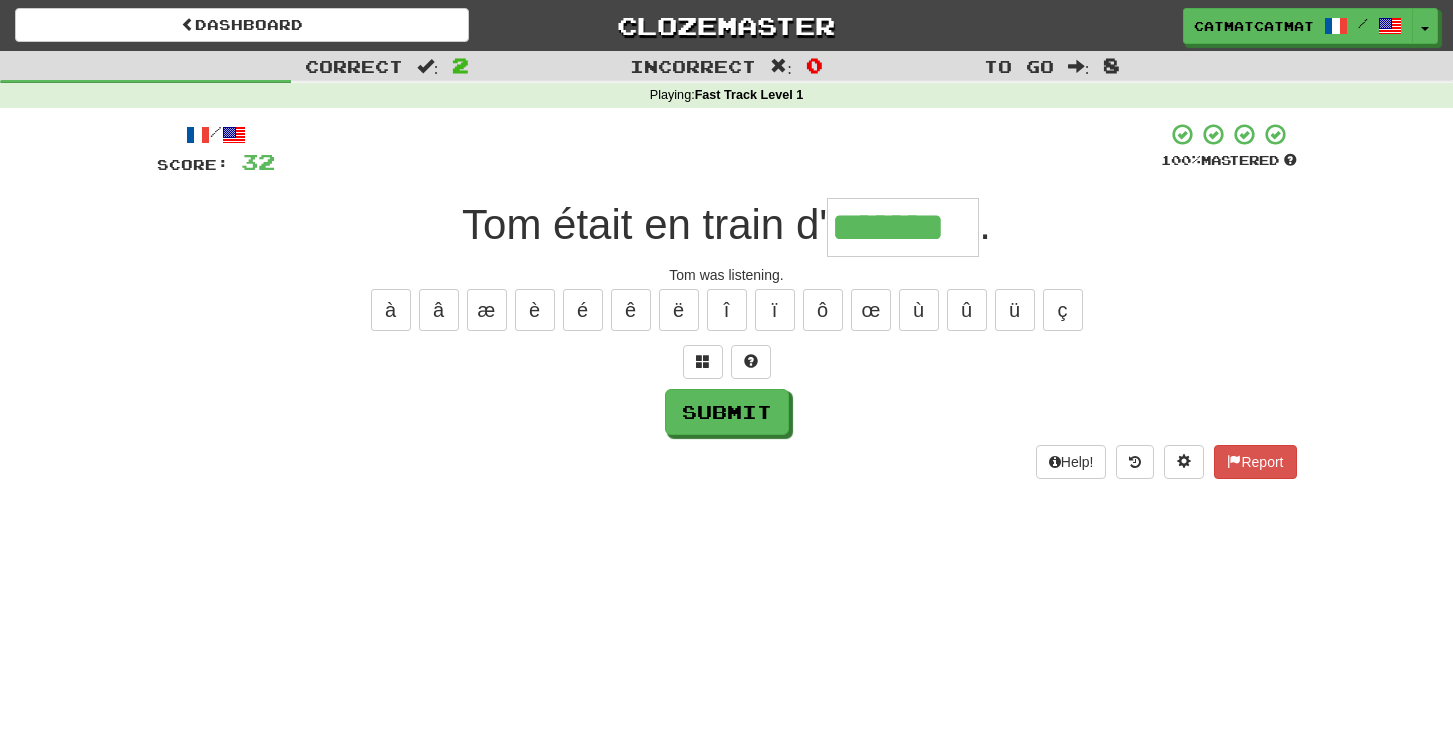 type on "*******" 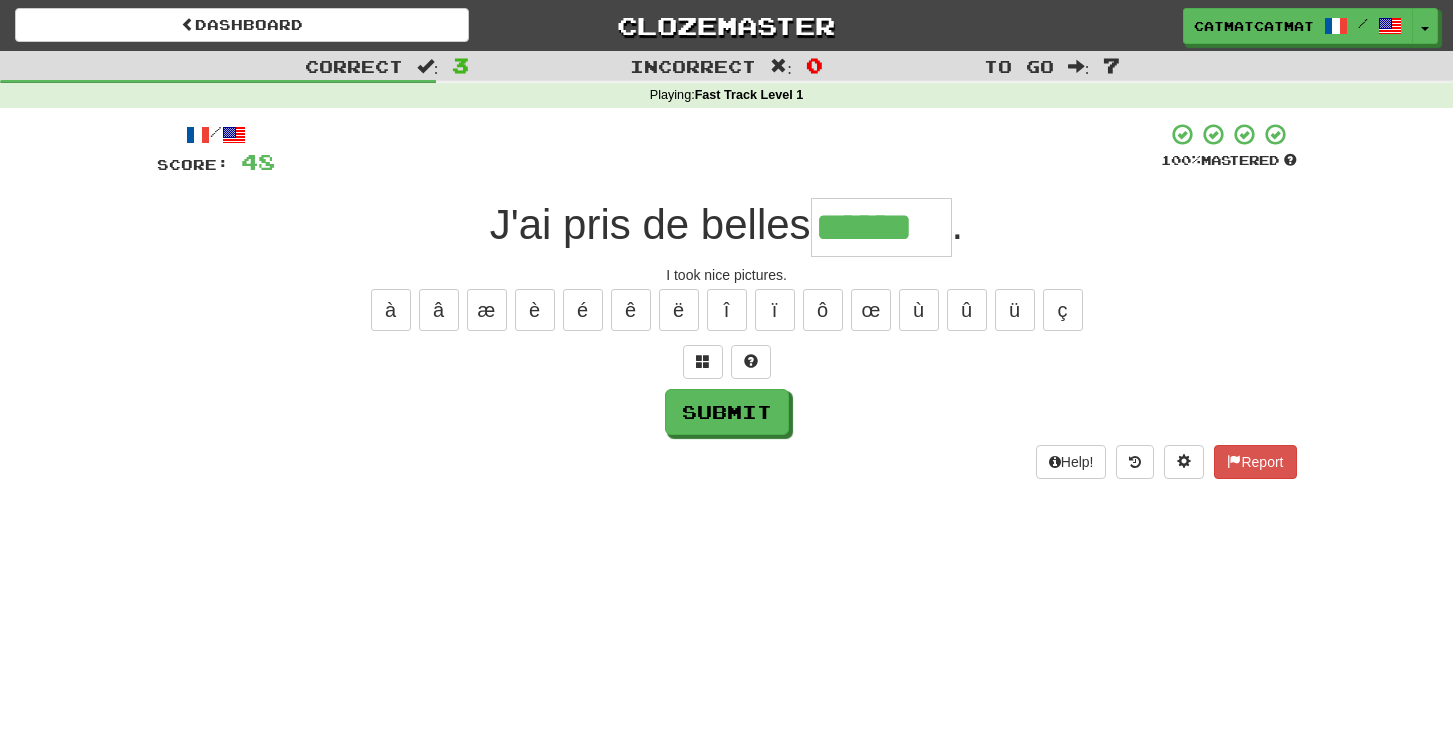 type on "******" 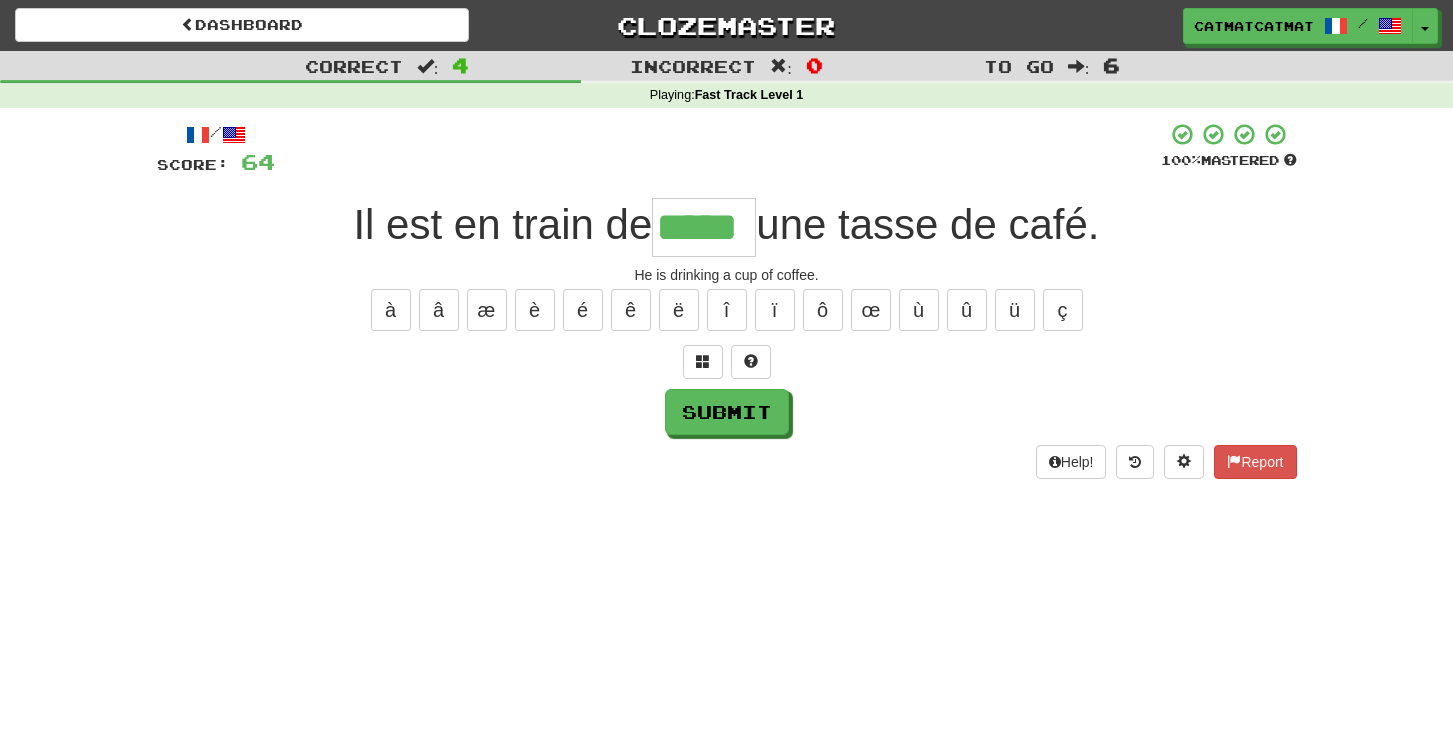 type on "*****" 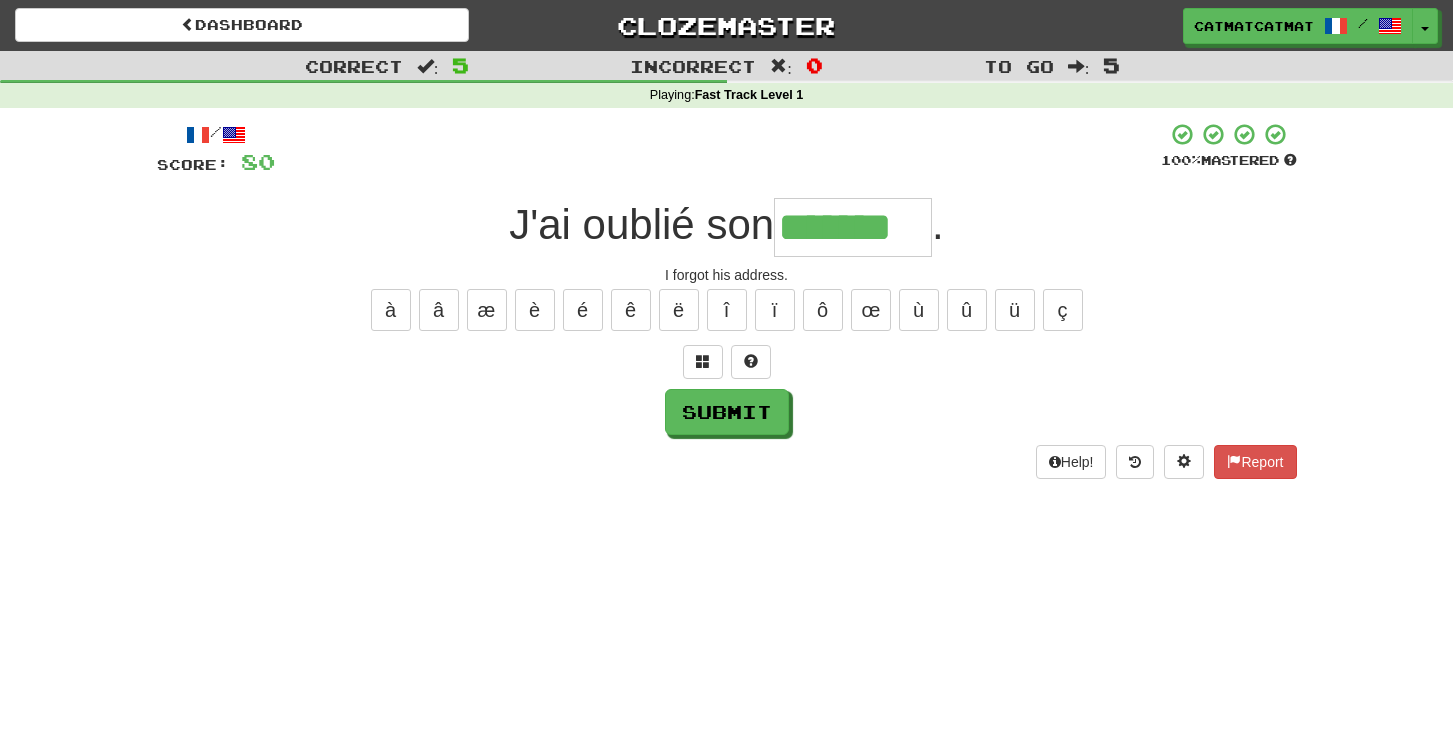 type on "*******" 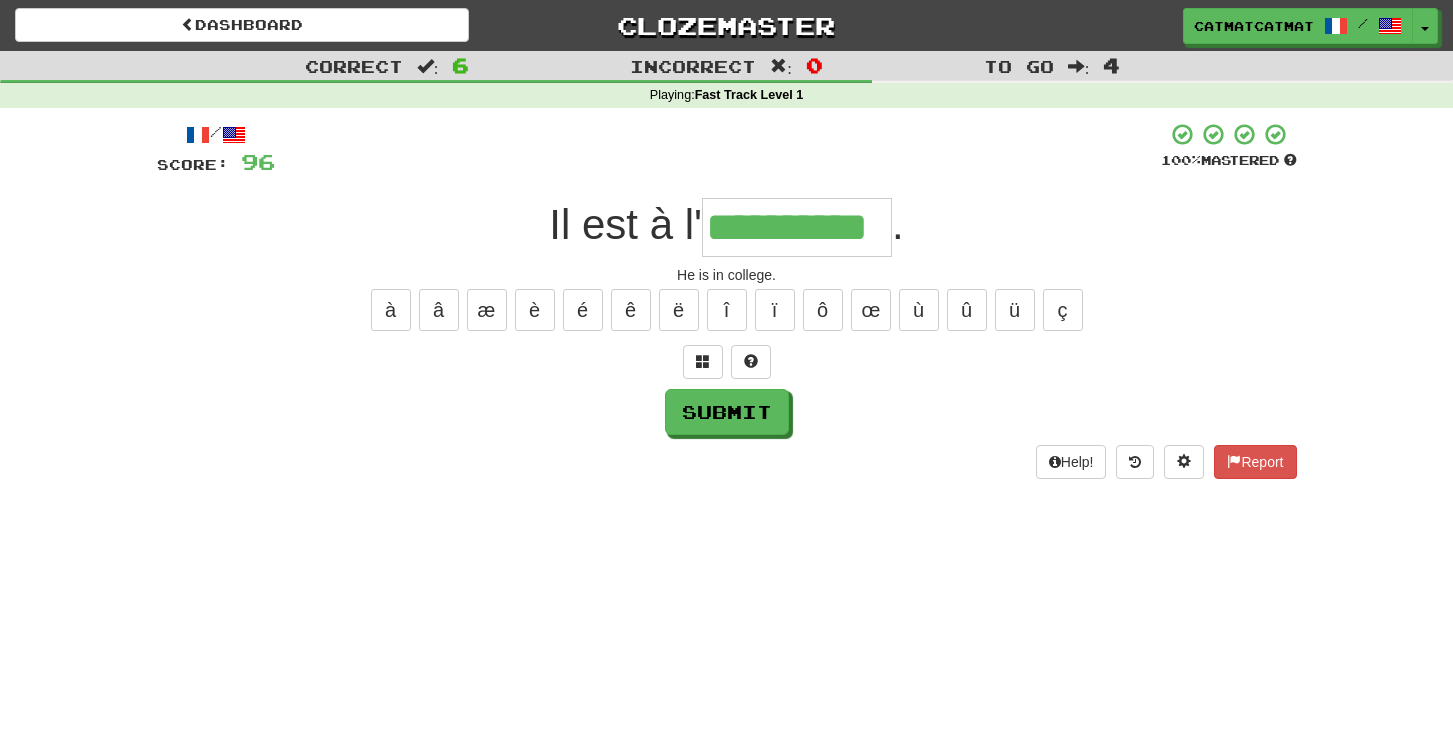 type on "**********" 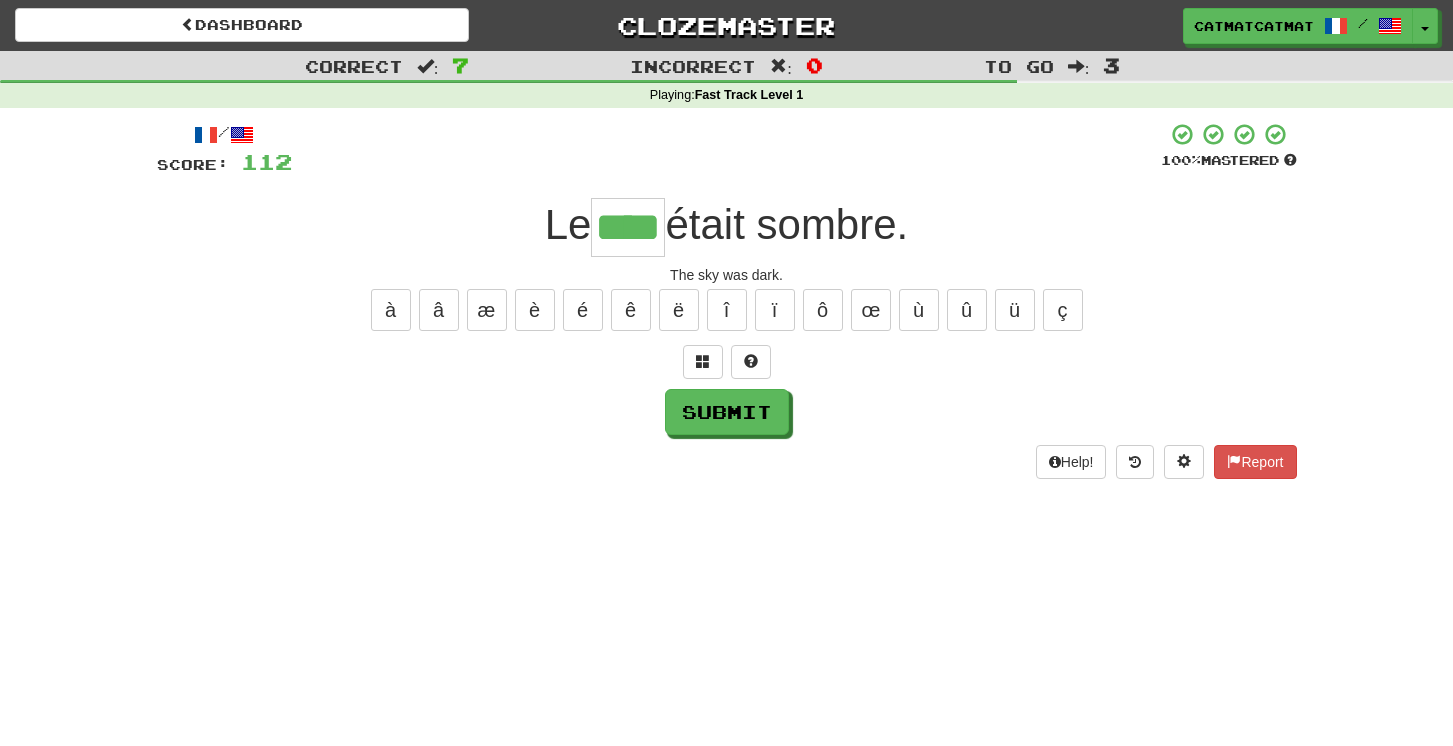 type on "****" 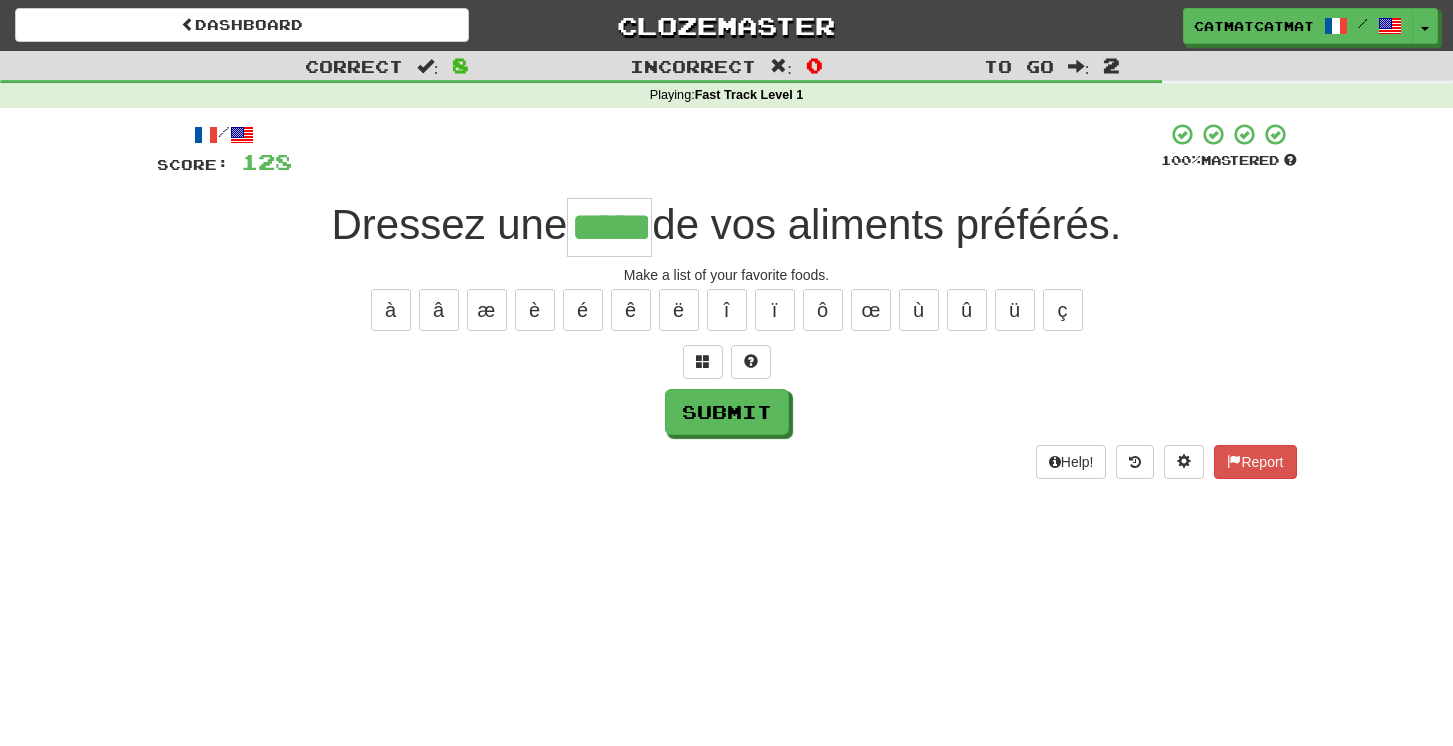 type on "*****" 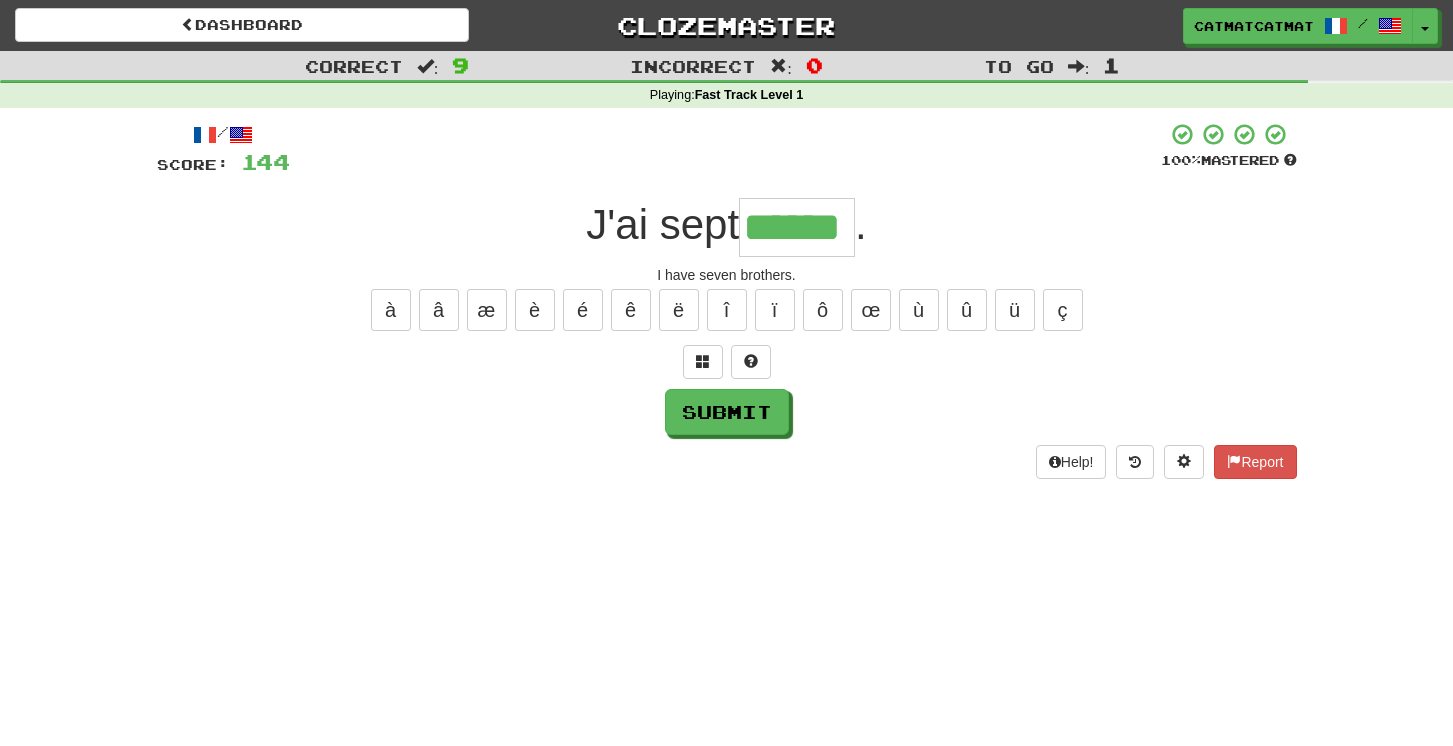 type on "******" 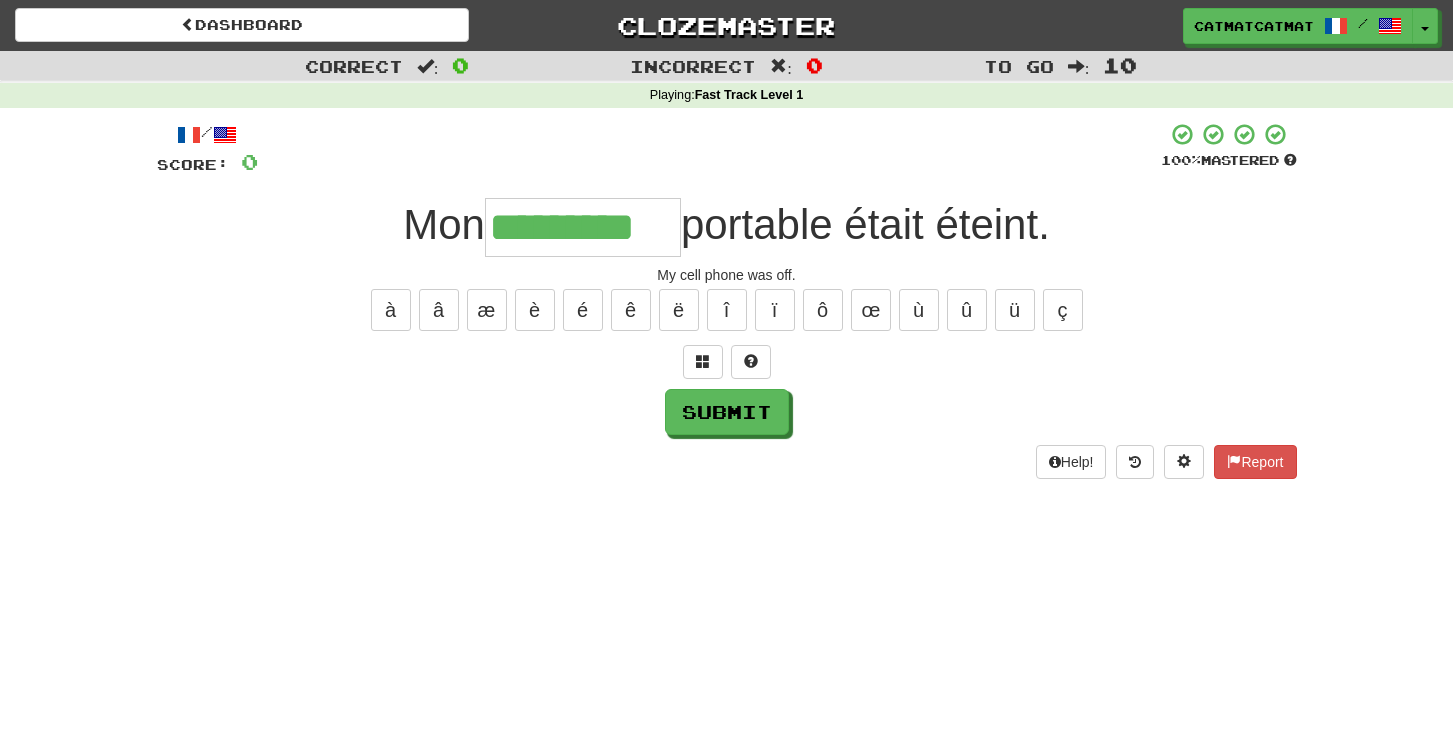 type on "*********" 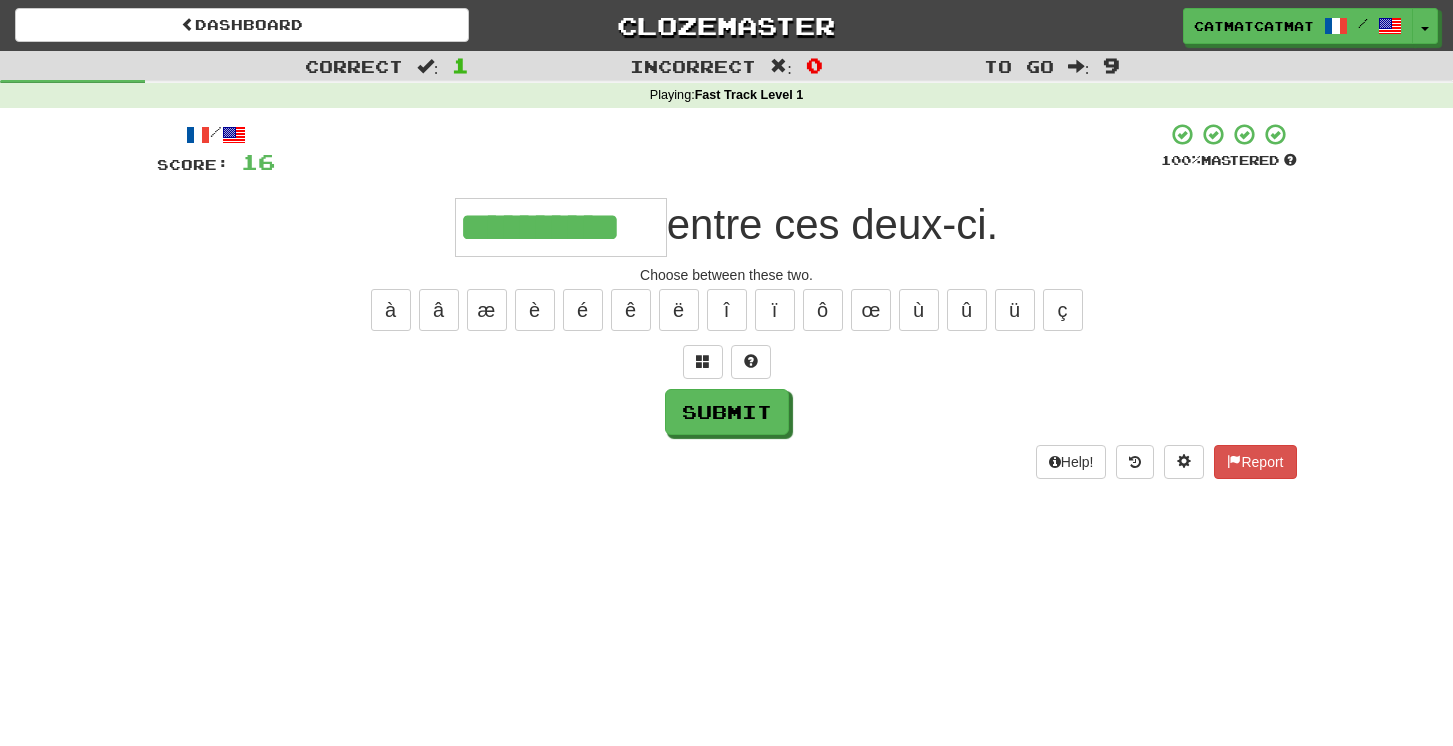 type on "**********" 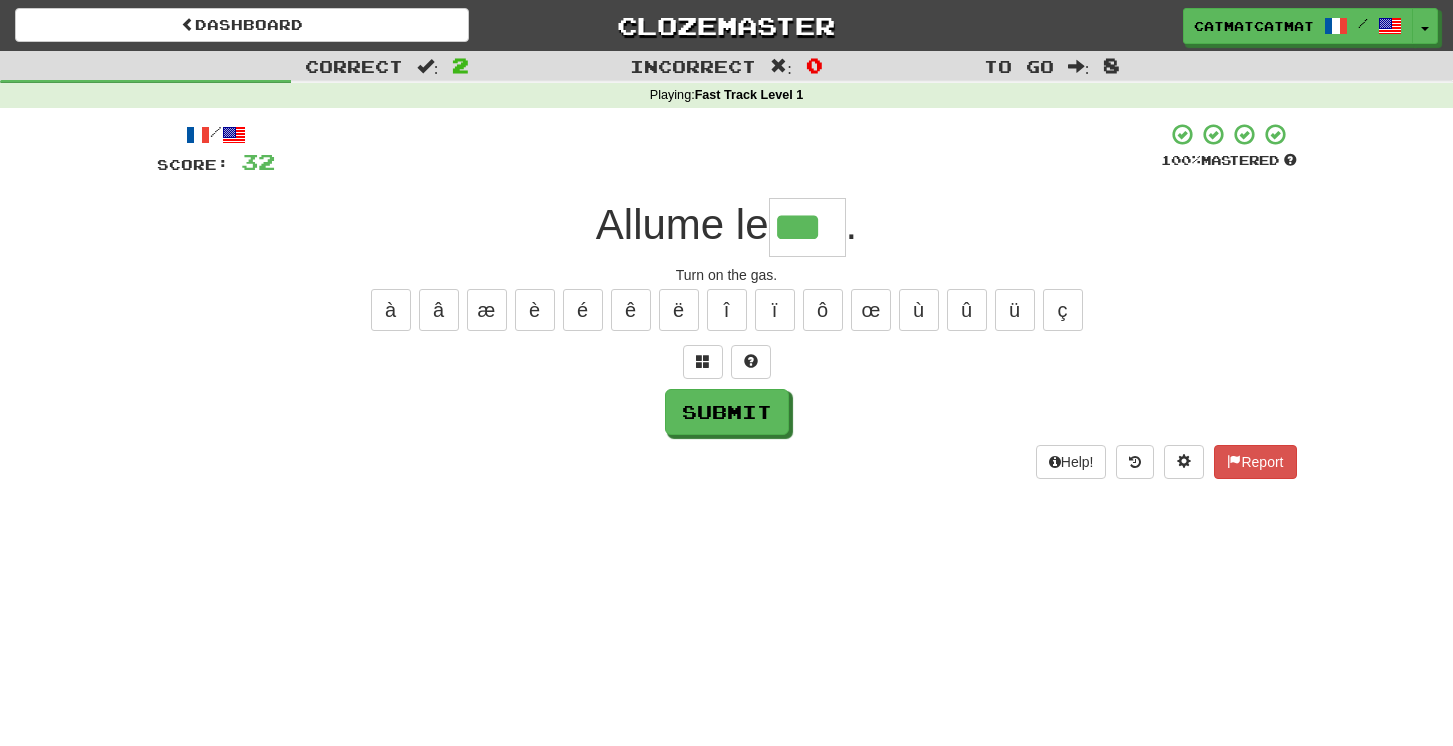 type on "***" 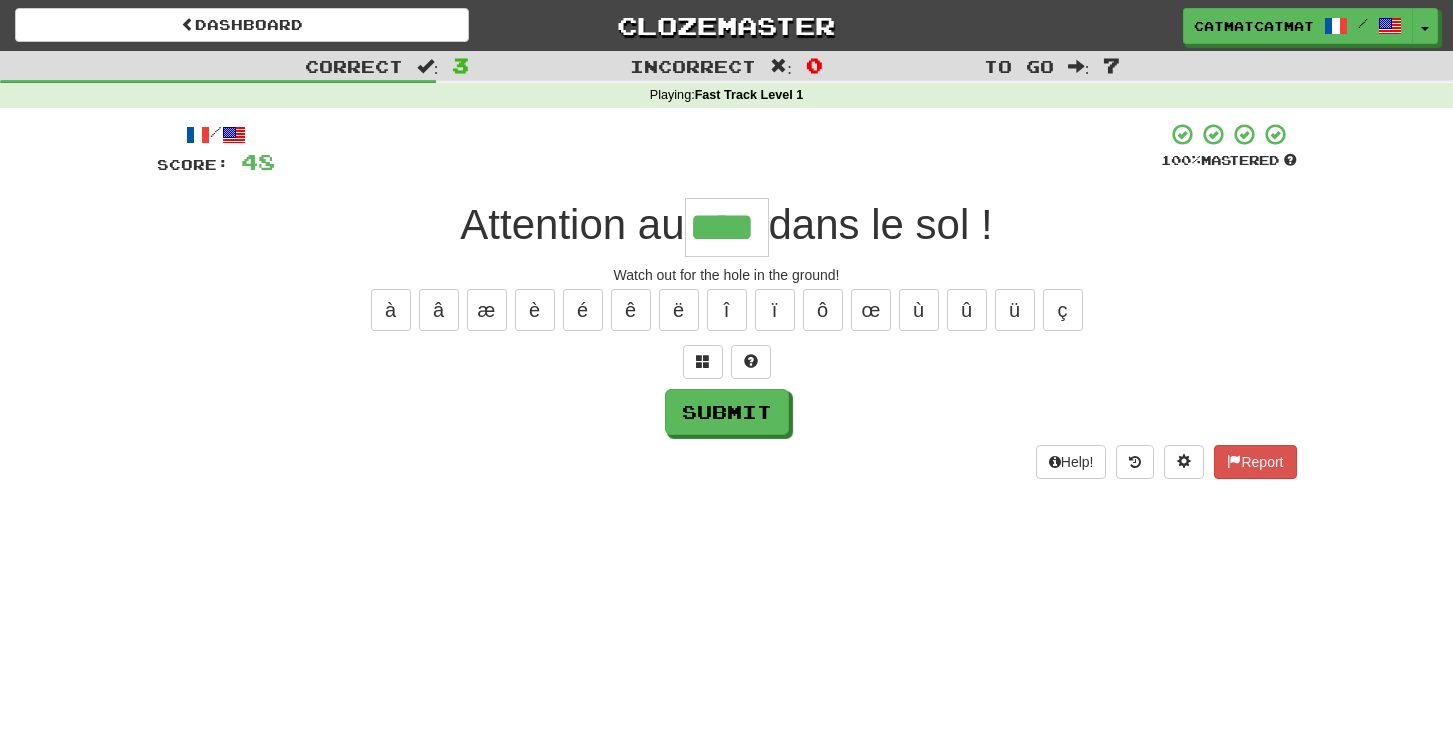 type on "****" 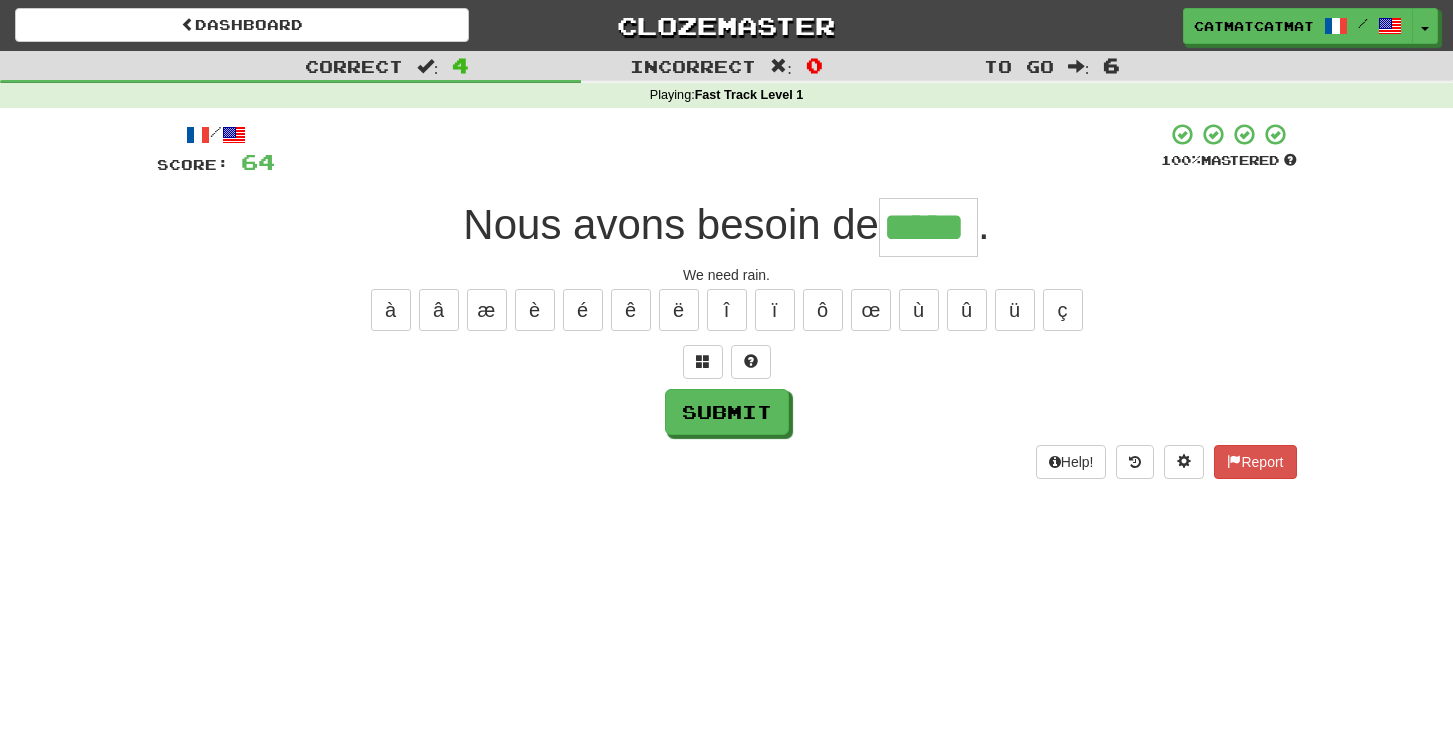 type on "*****" 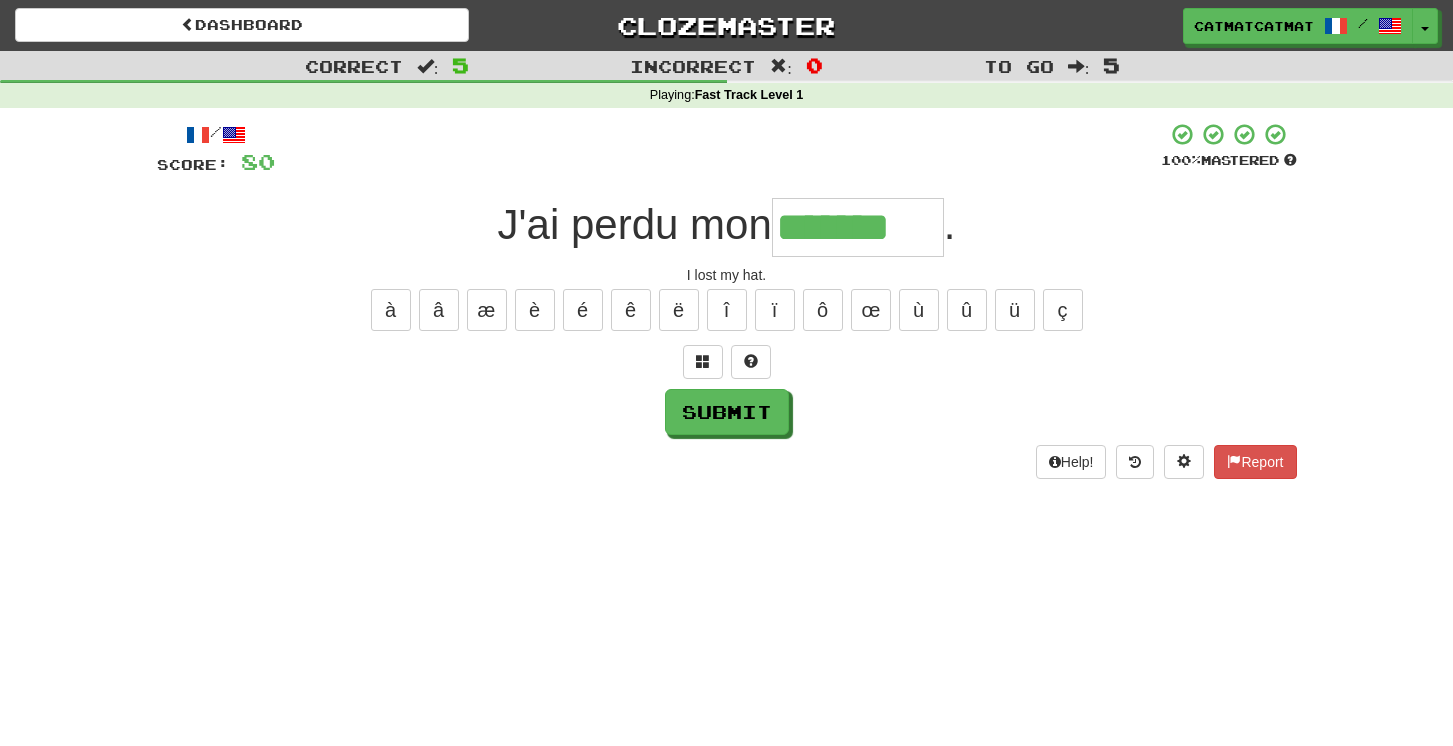 type on "*******" 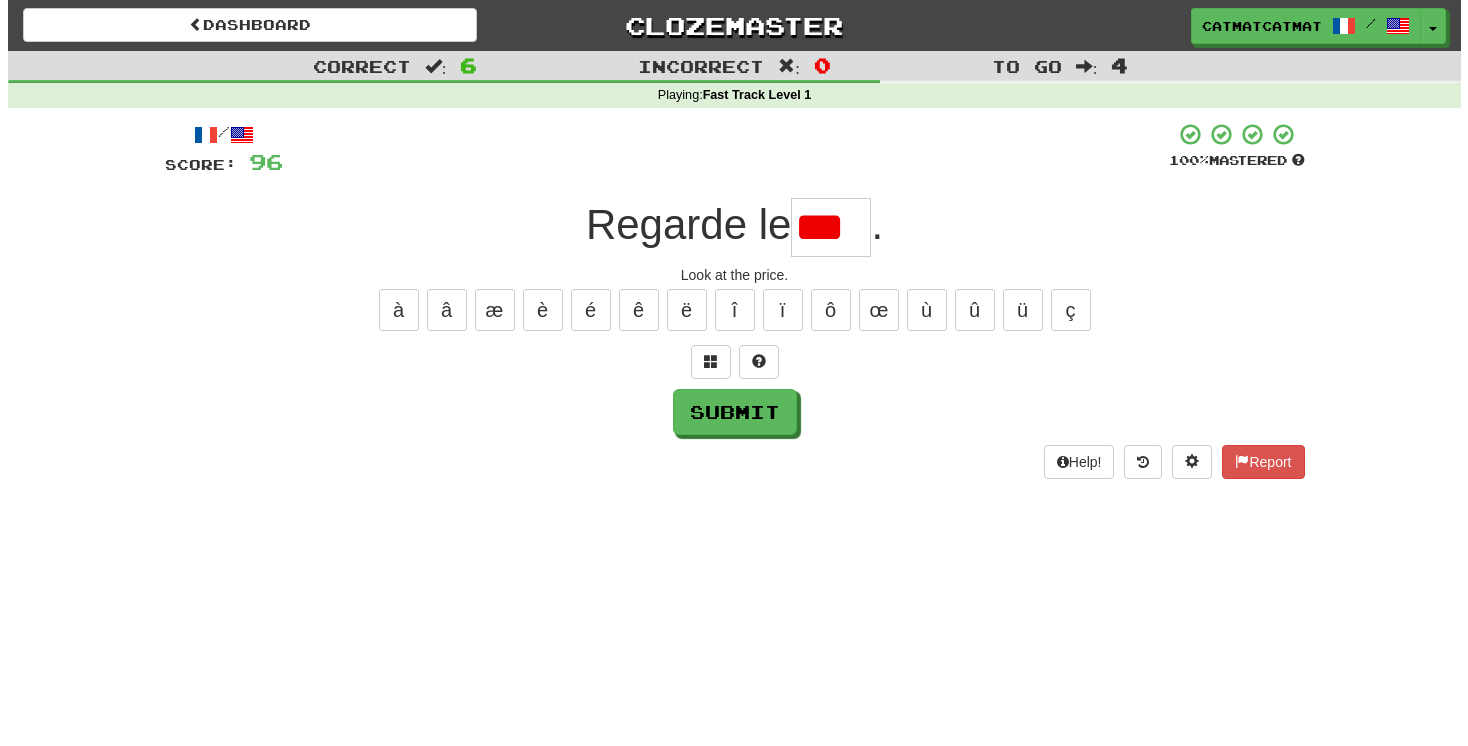 scroll, scrollTop: 0, scrollLeft: 0, axis: both 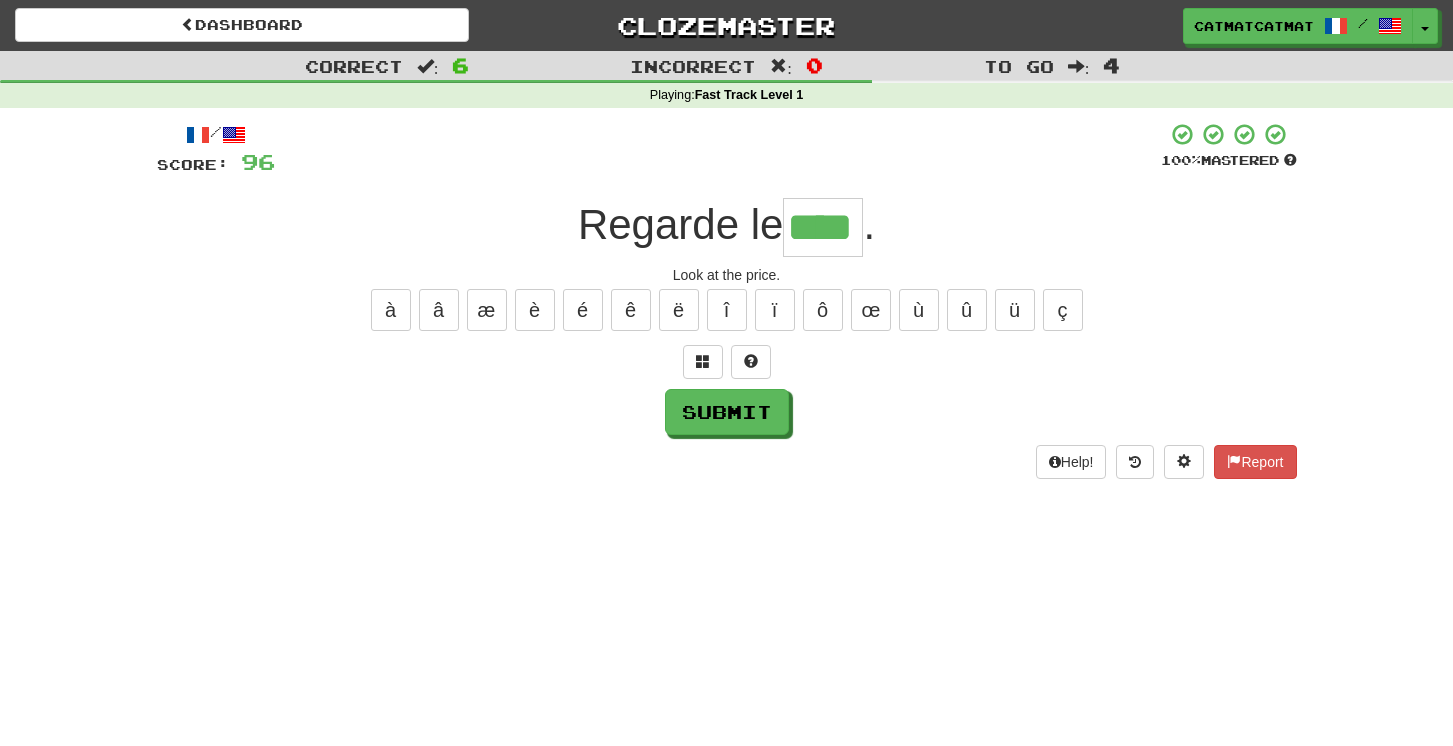 type on "****" 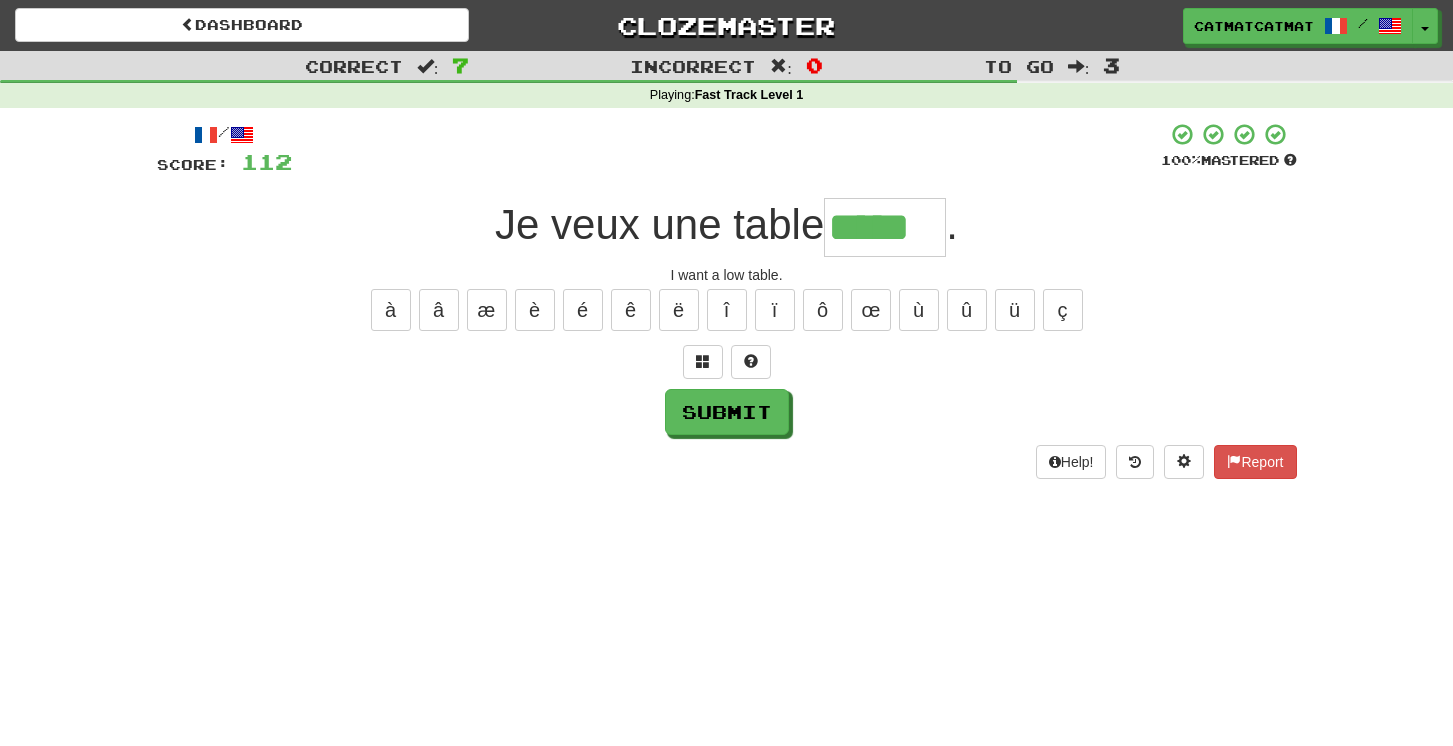 type on "*****" 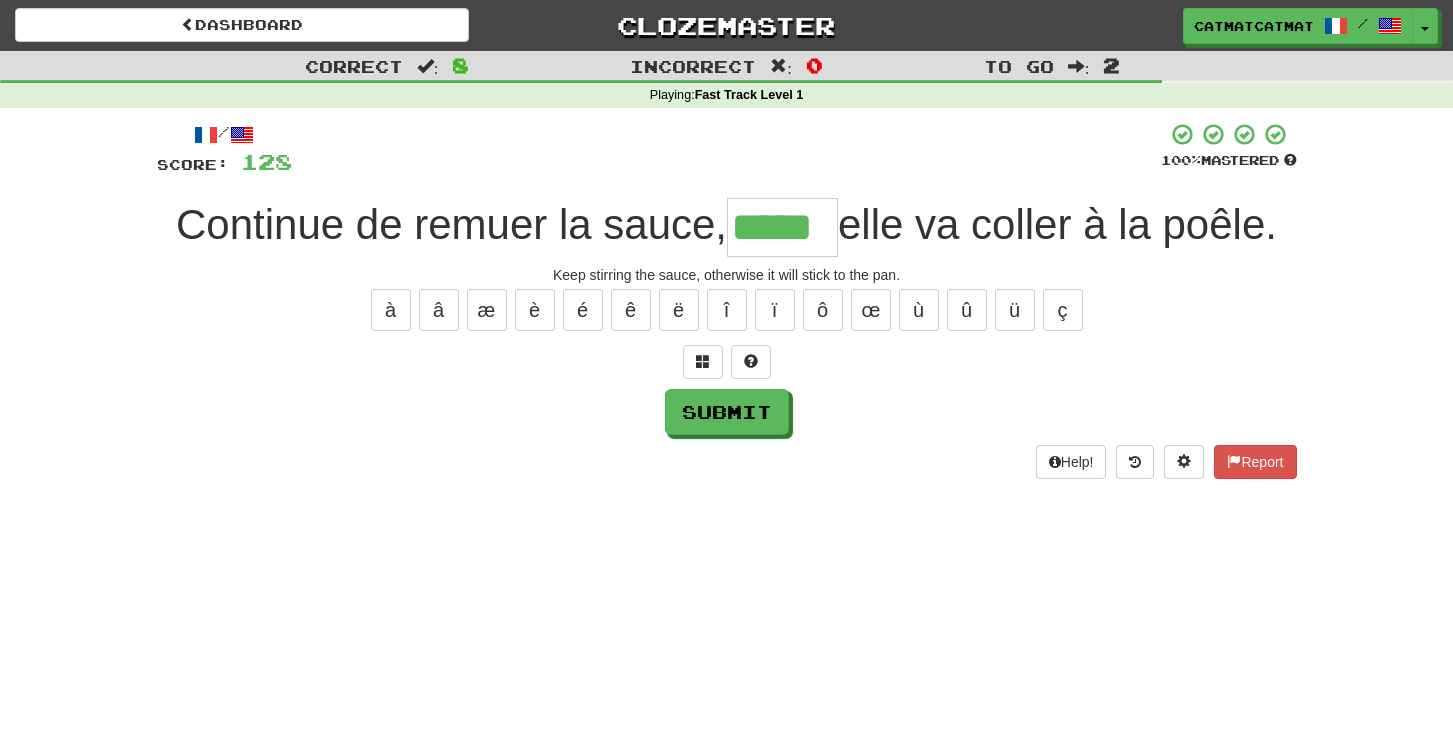 type on "*****" 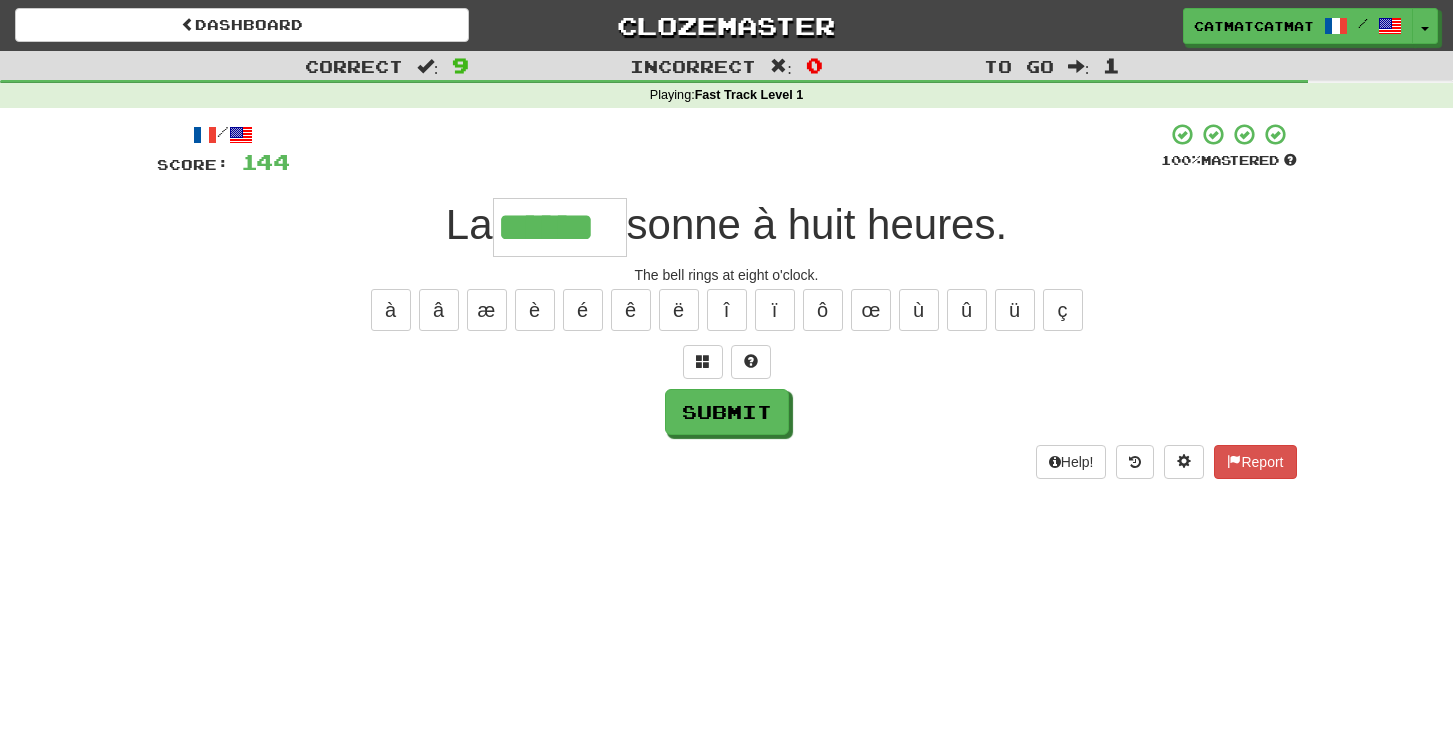 type on "******" 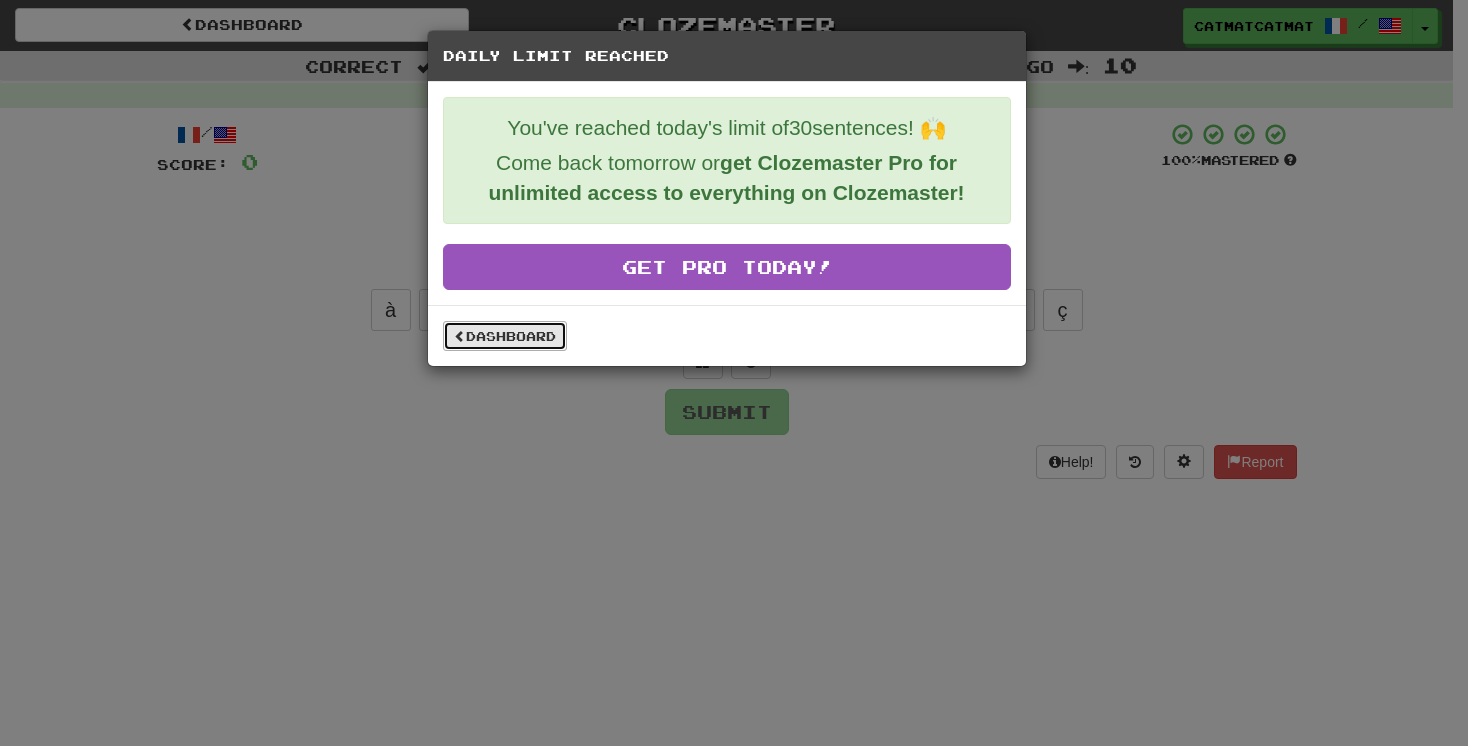 click on "Dashboard" at bounding box center (505, 336) 